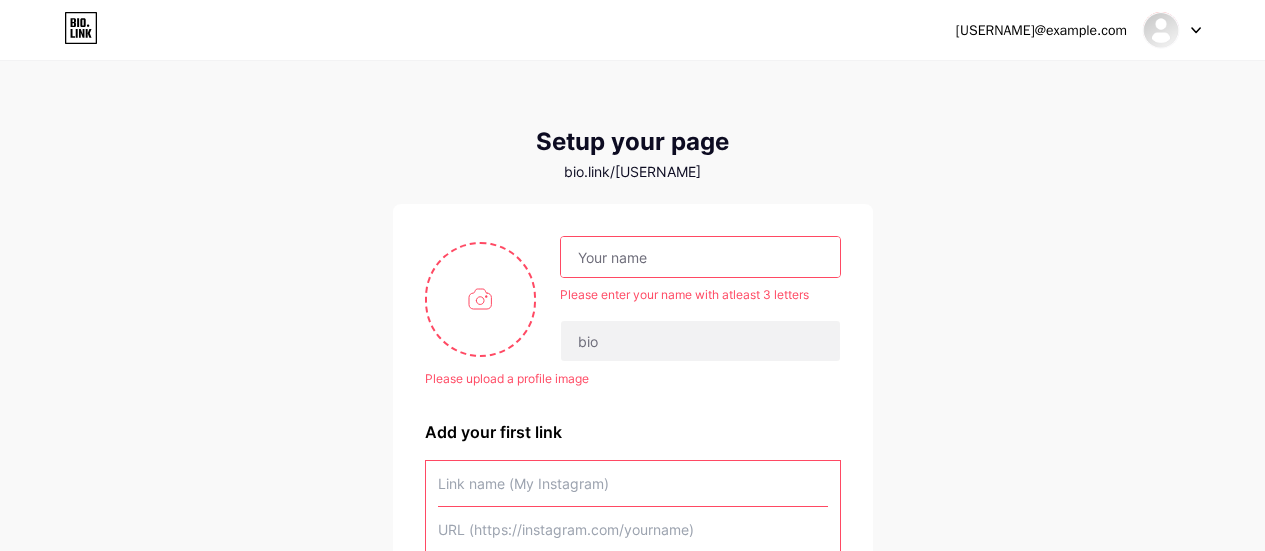 scroll, scrollTop: 0, scrollLeft: 0, axis: both 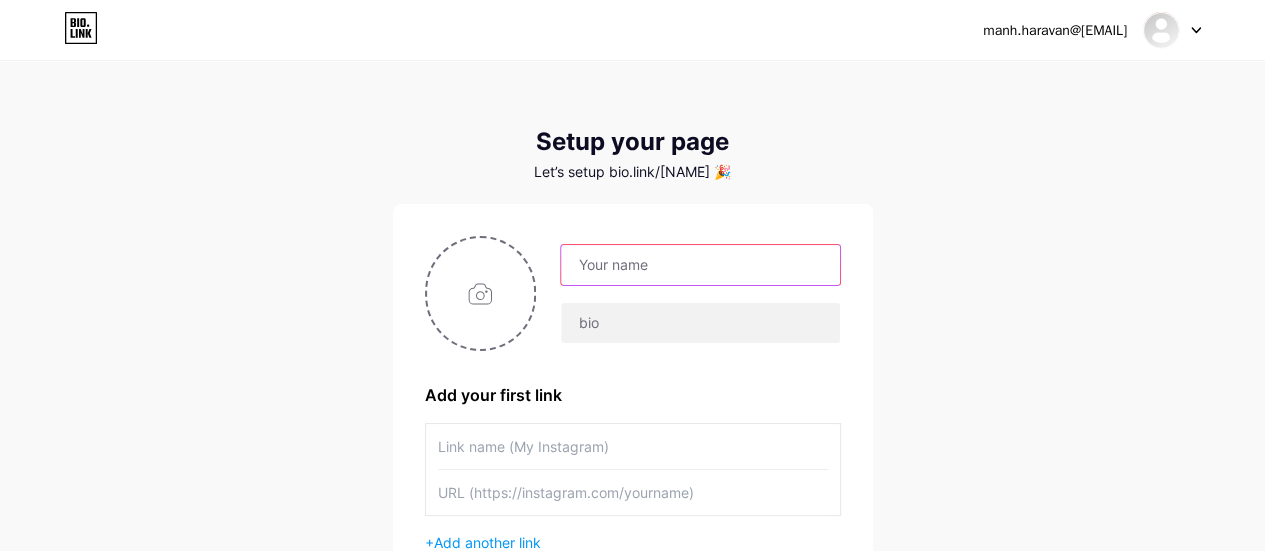 click at bounding box center [700, 265] 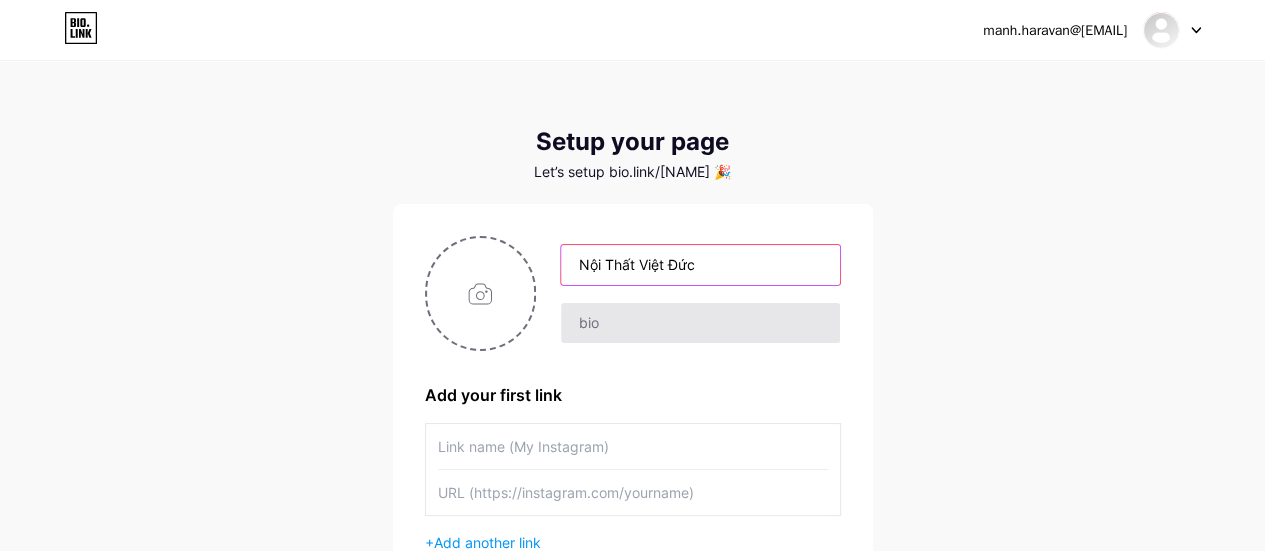 type on "Nội Thất Việt Đức" 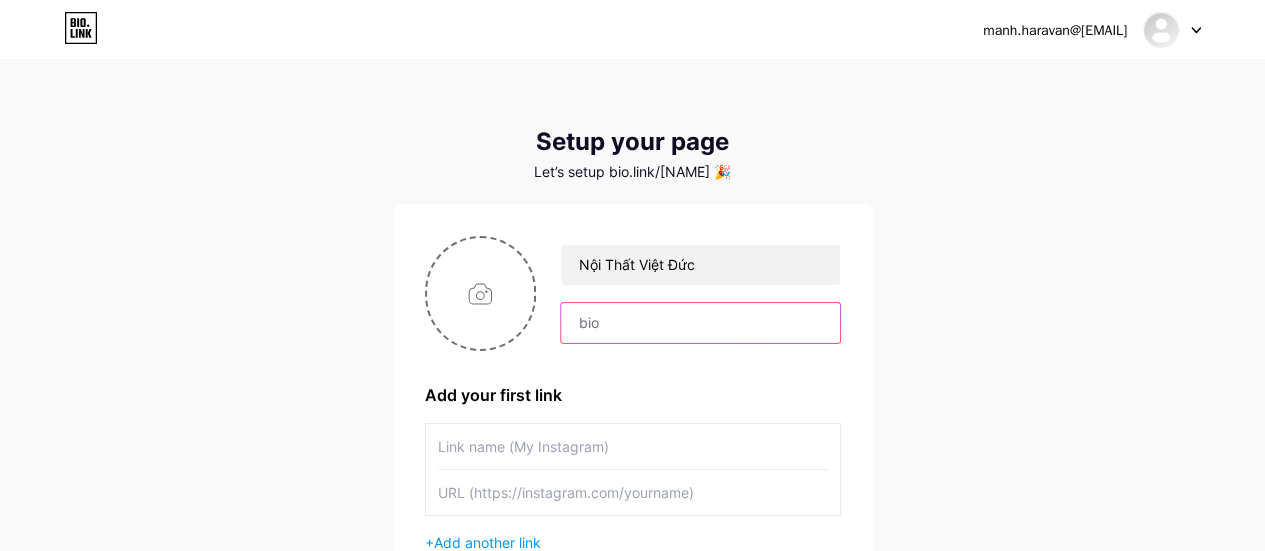 click at bounding box center [700, 323] 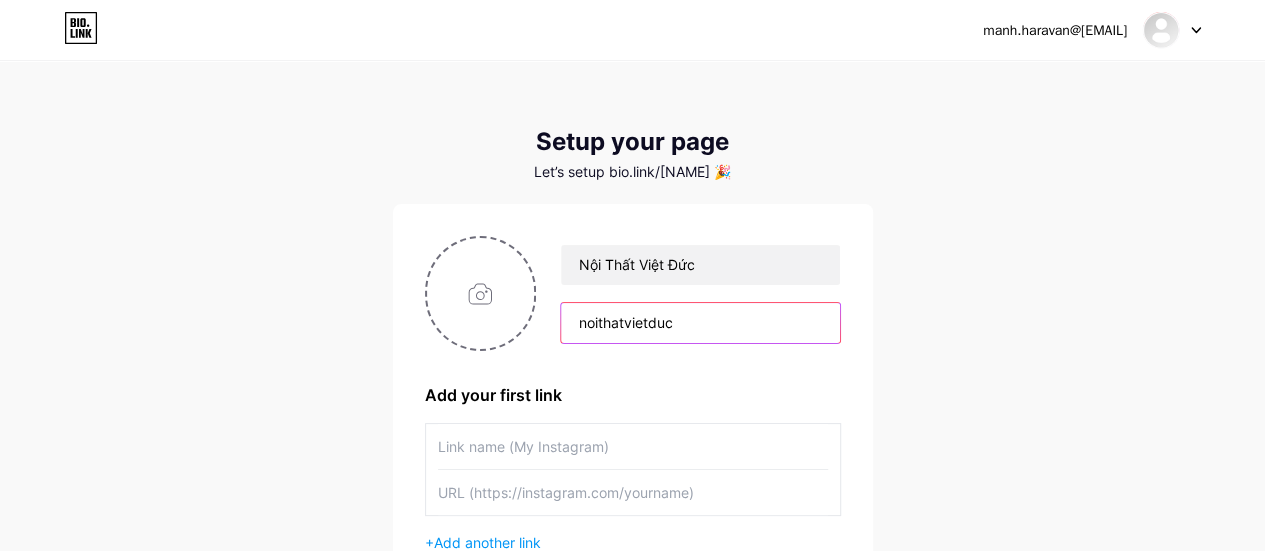 scroll, scrollTop: 200, scrollLeft: 0, axis: vertical 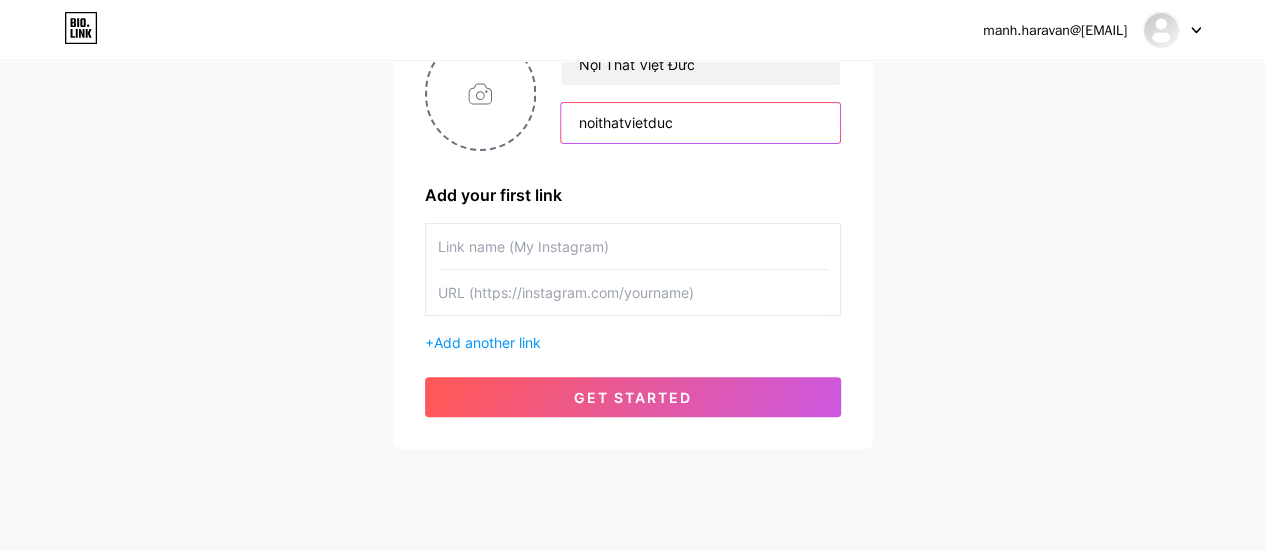 type on "noithatvietduc" 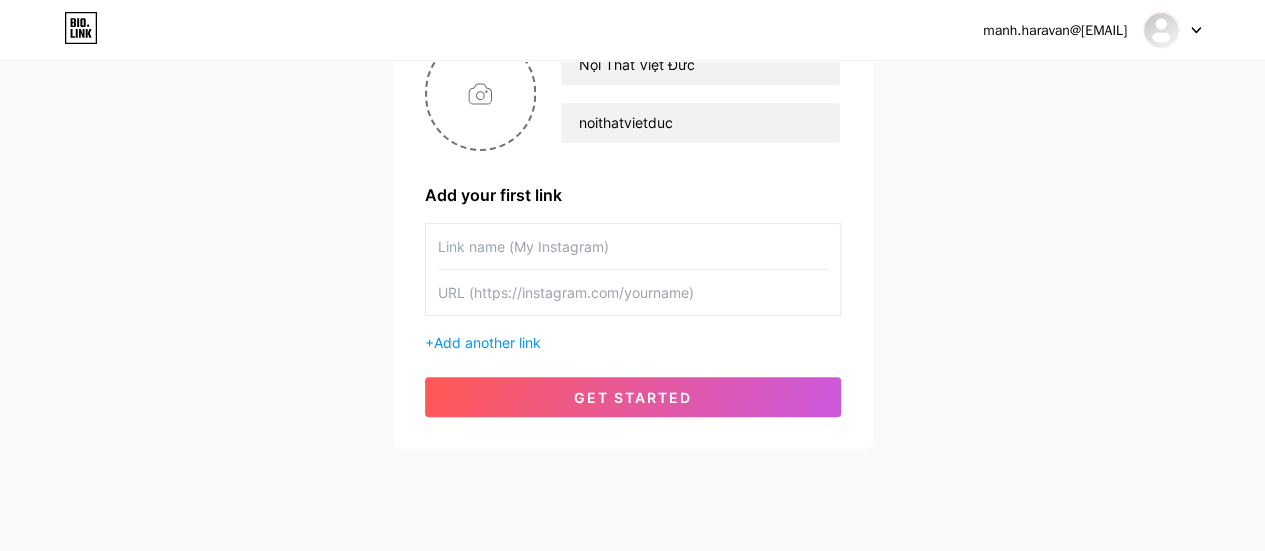 click at bounding box center (633, 246) 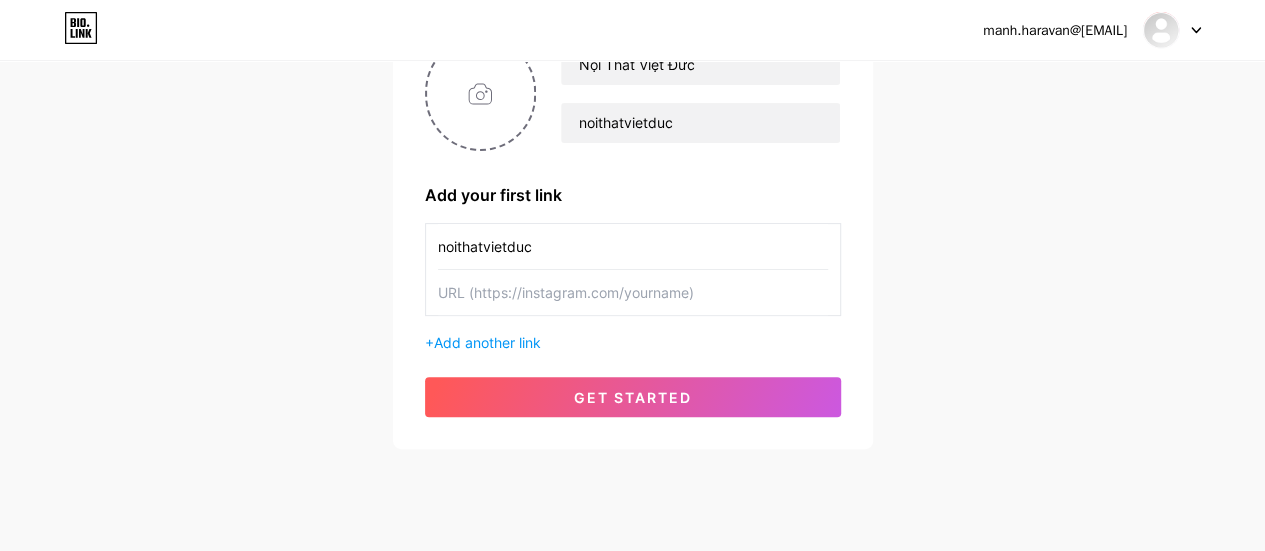 type on "noithatvietduc" 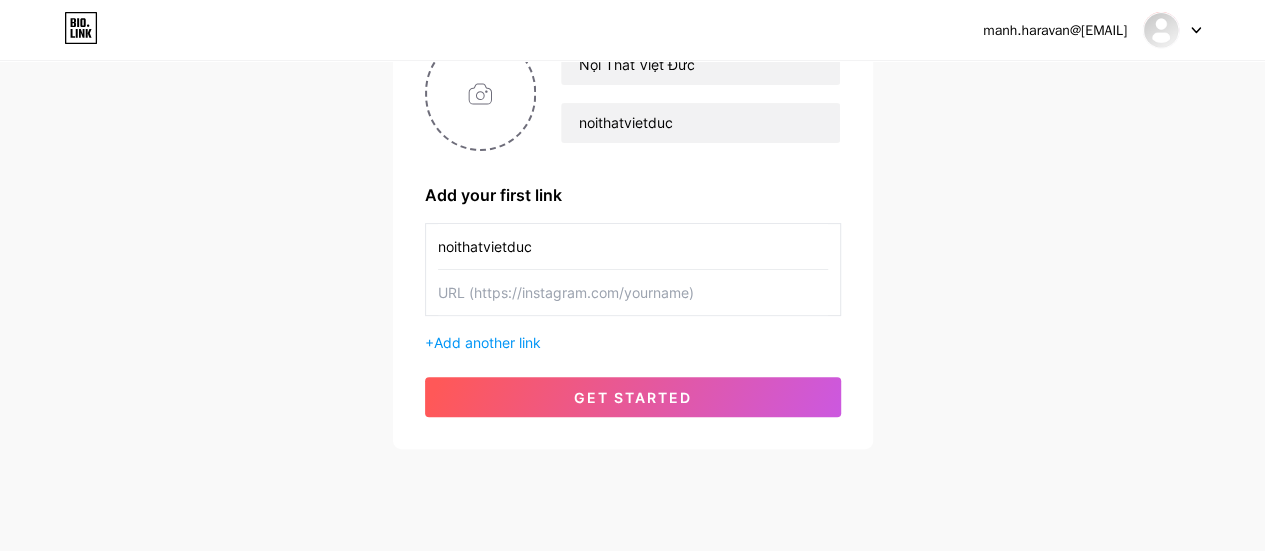 scroll, scrollTop: 240, scrollLeft: 0, axis: vertical 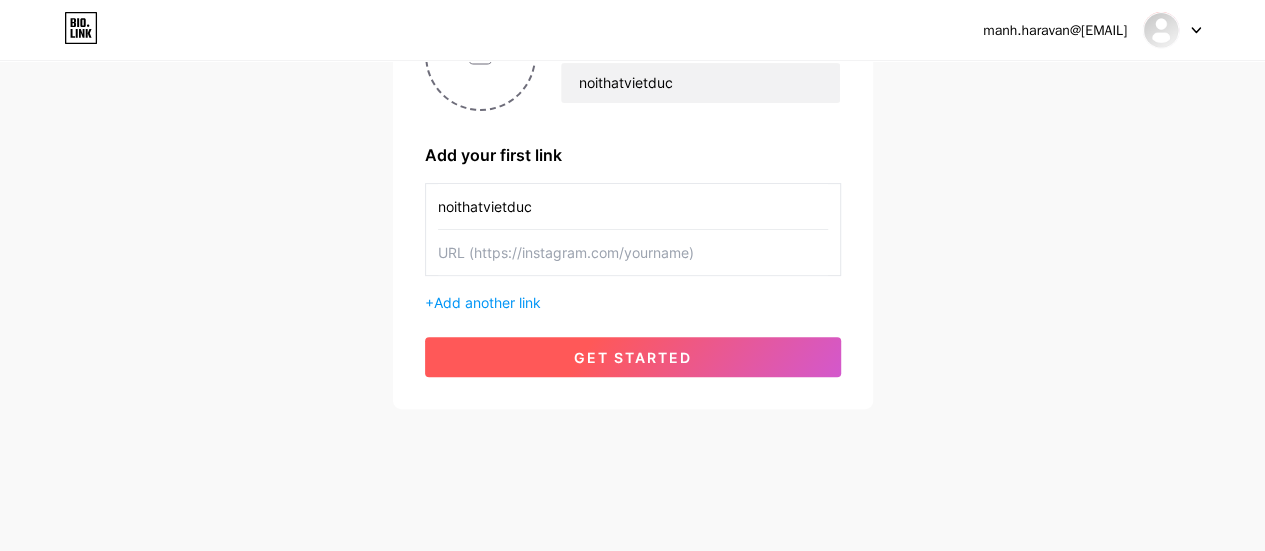 click on "get started" at bounding box center [633, 357] 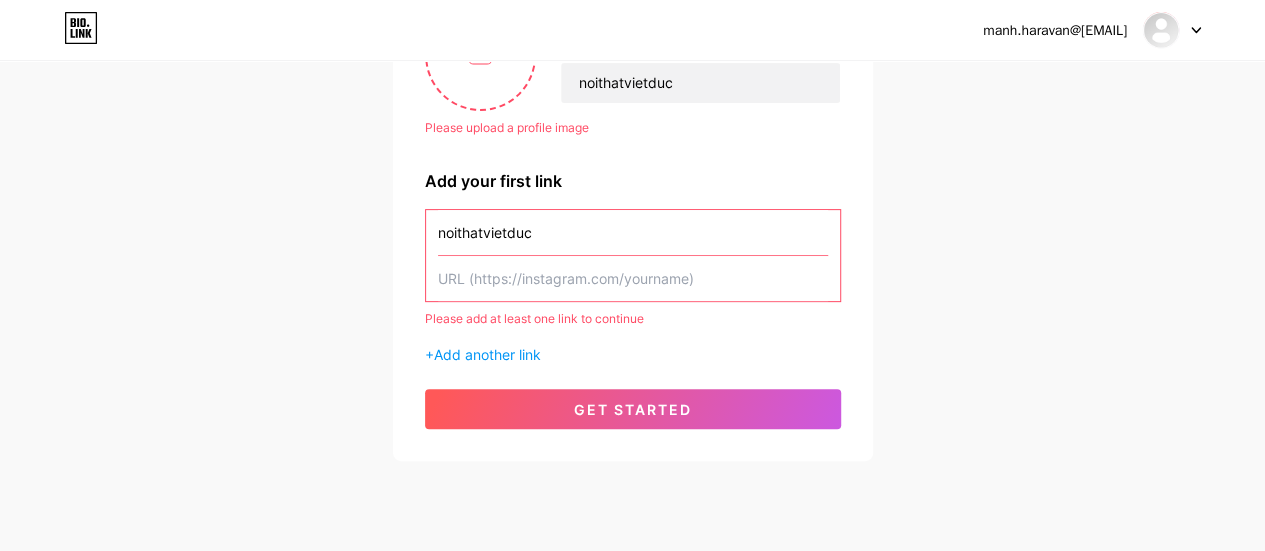 click at bounding box center [633, 278] 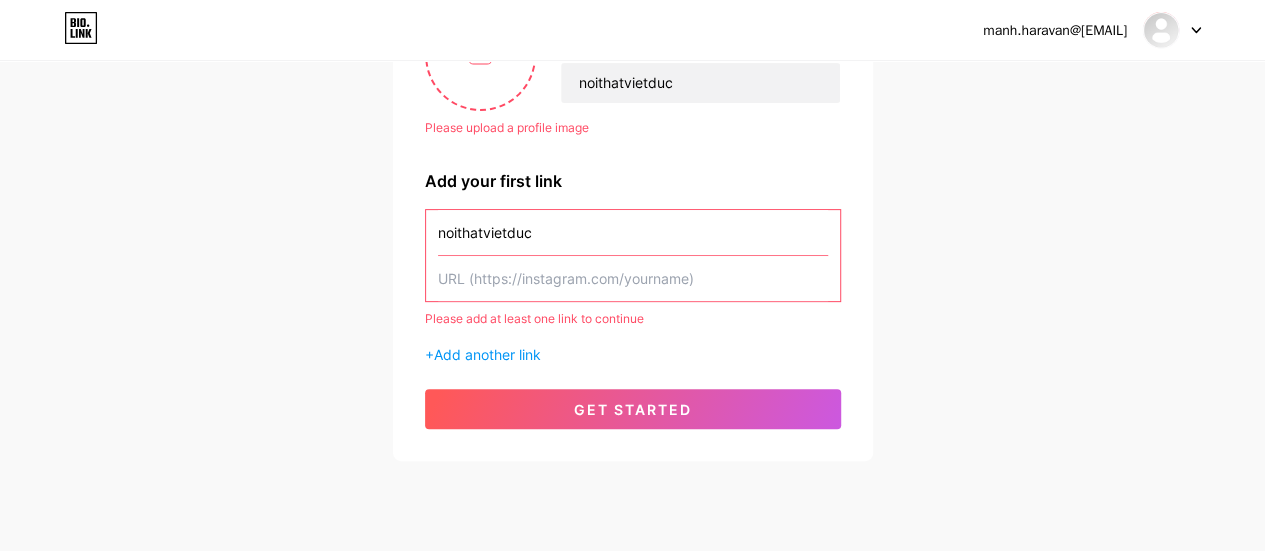 drag, startPoint x: 558, startPoint y: 232, endPoint x: 437, endPoint y: 225, distance: 121.20231 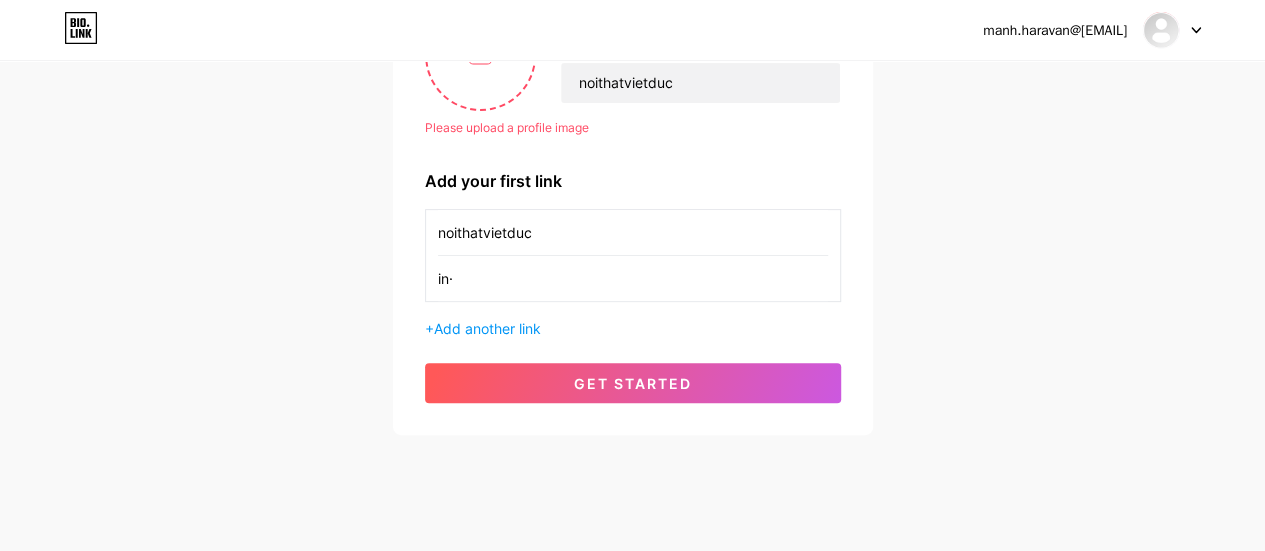 type on "i" 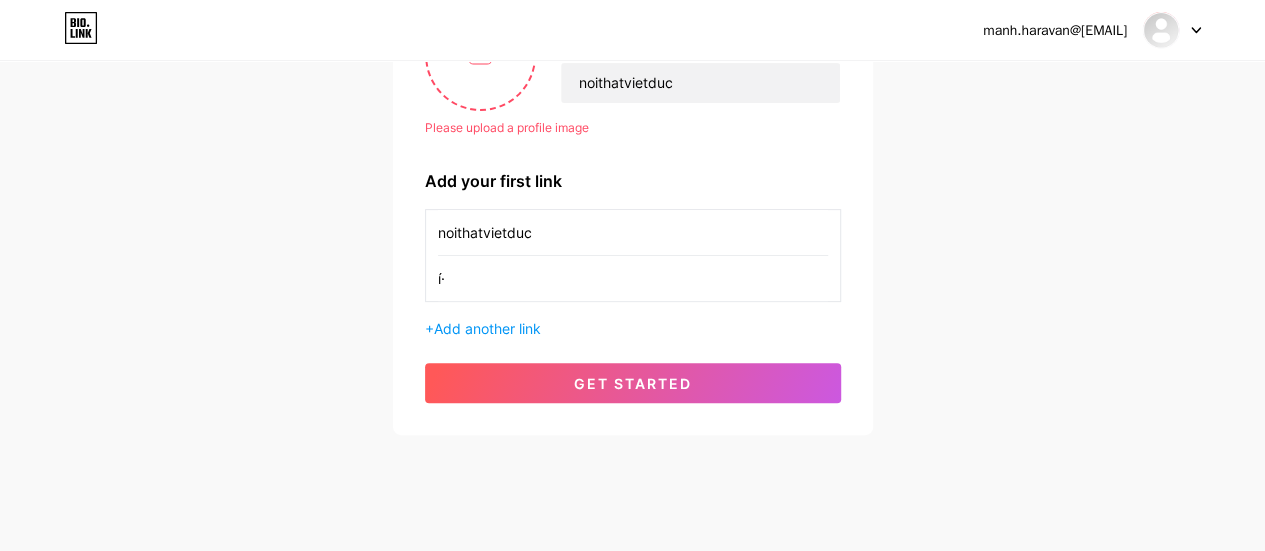 type on "í" 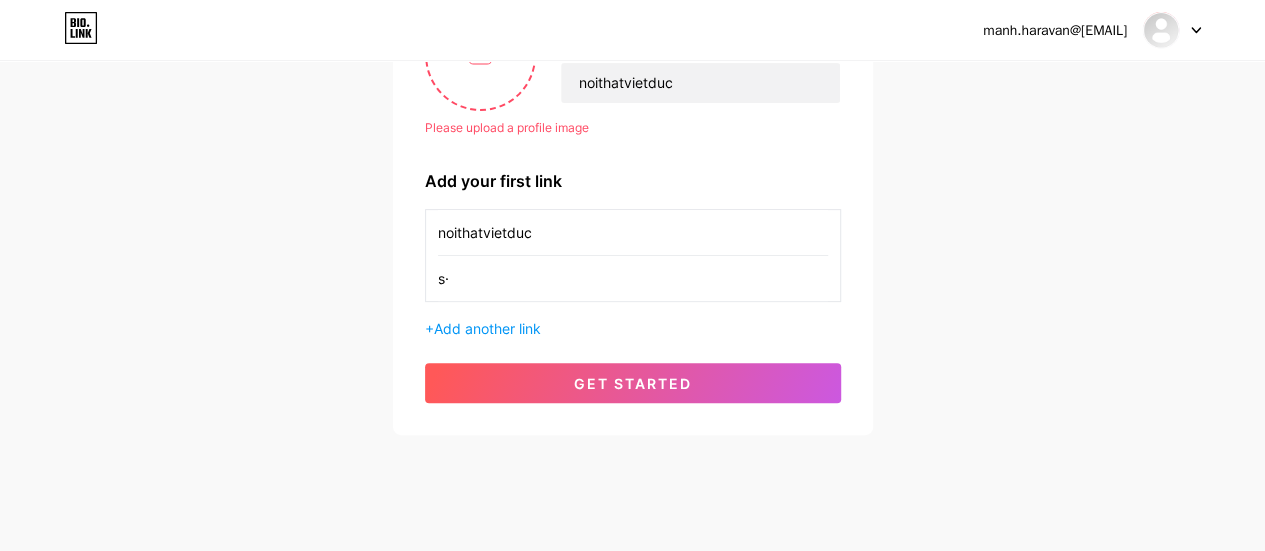 type on "s" 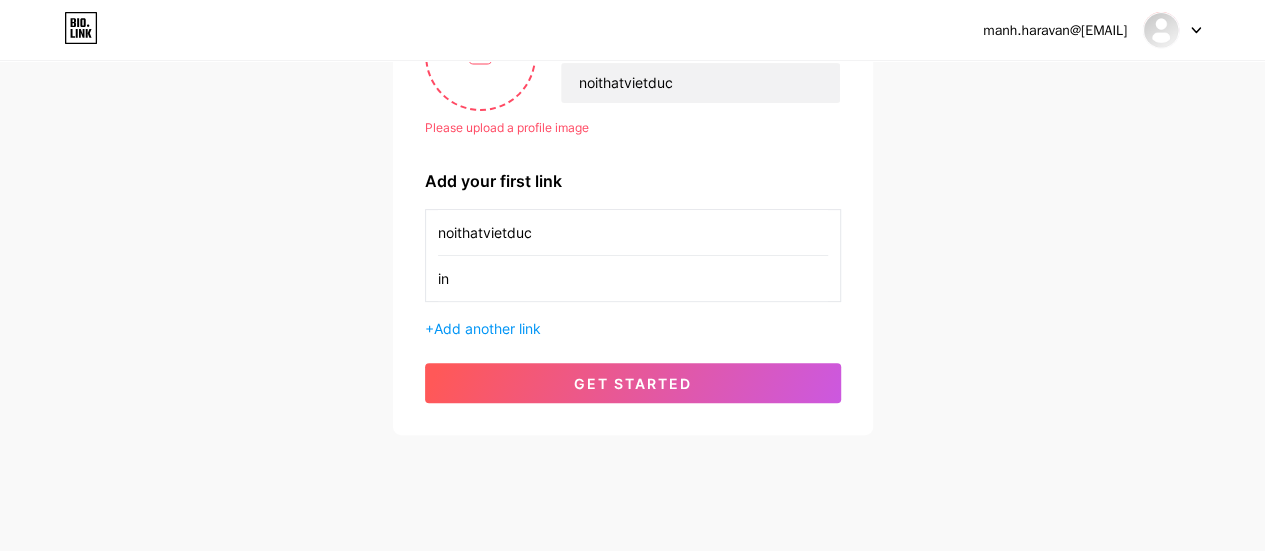 type on "i" 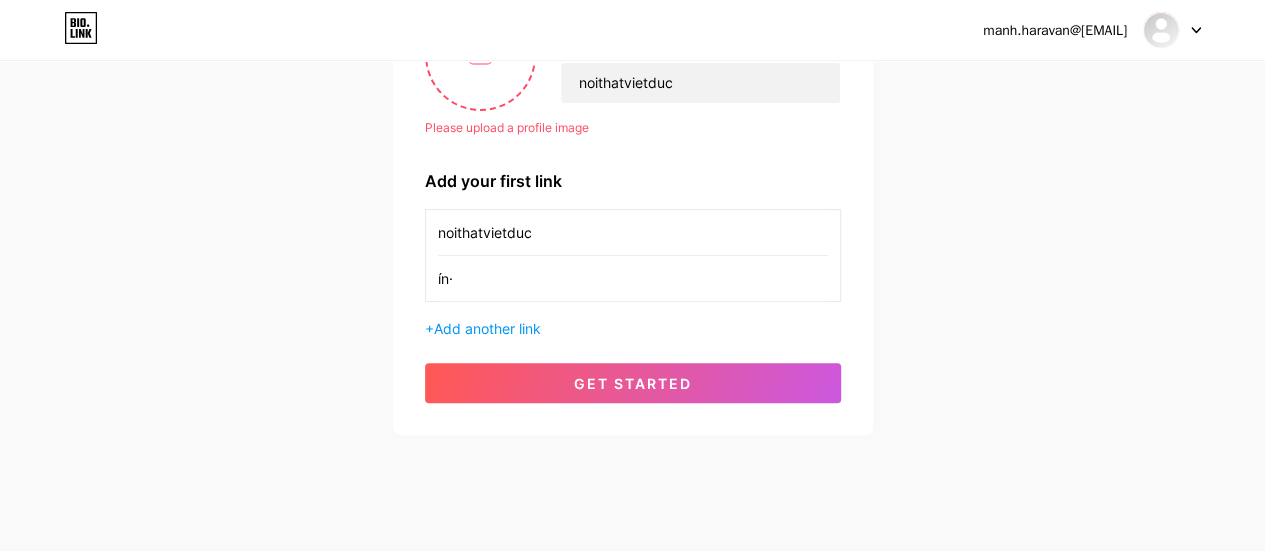 type on "í" 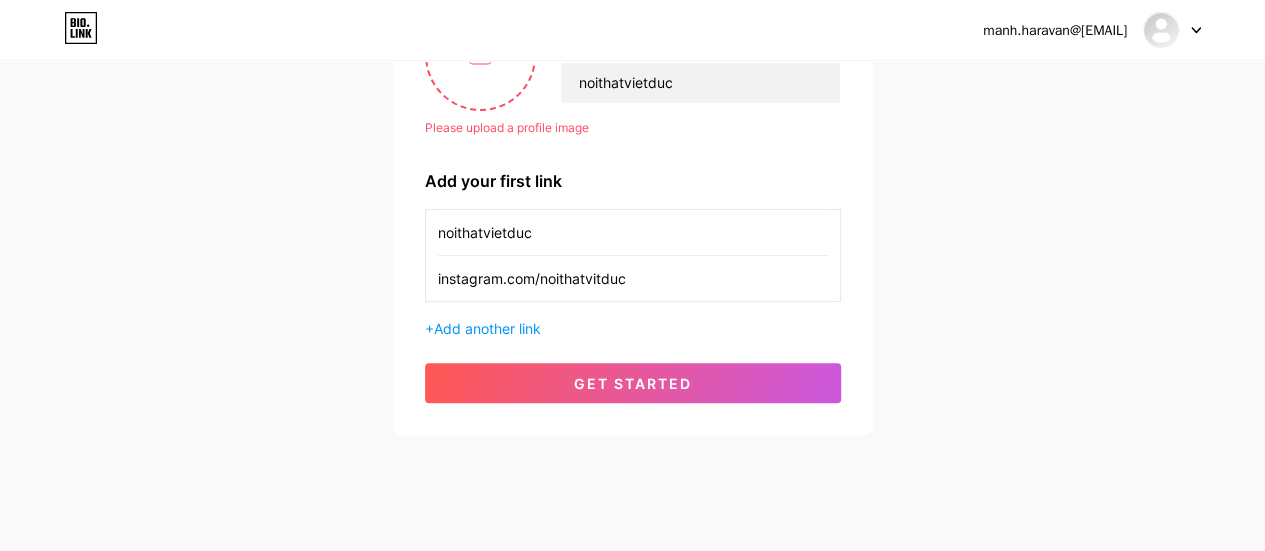 click on "instagram.com/noithatvitduc" at bounding box center [633, 278] 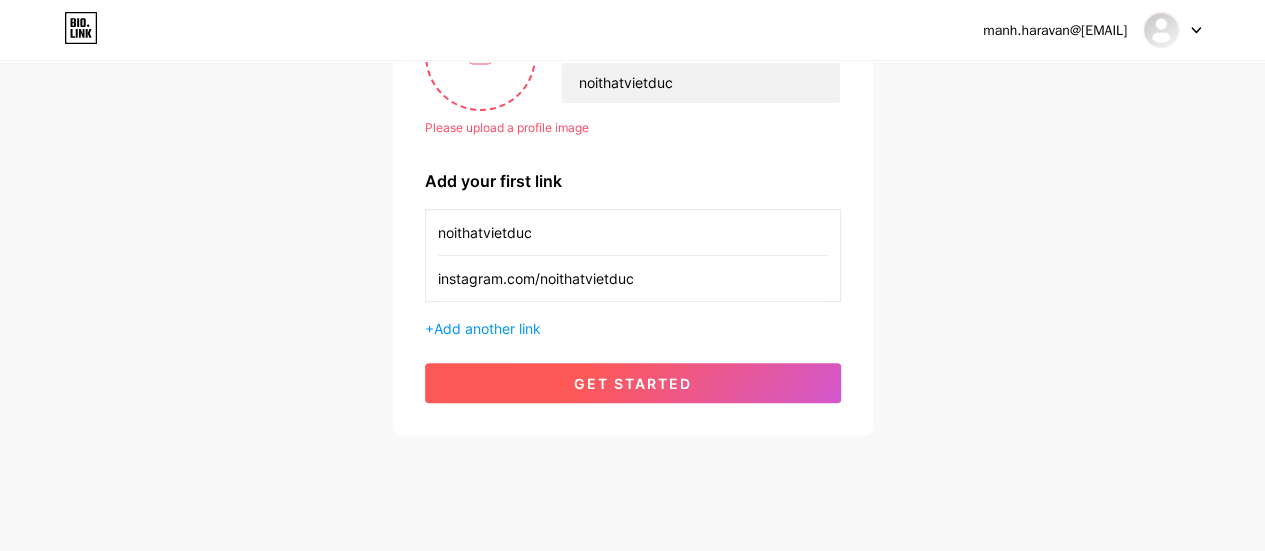 type on "instagram.com/noithatvietduc" 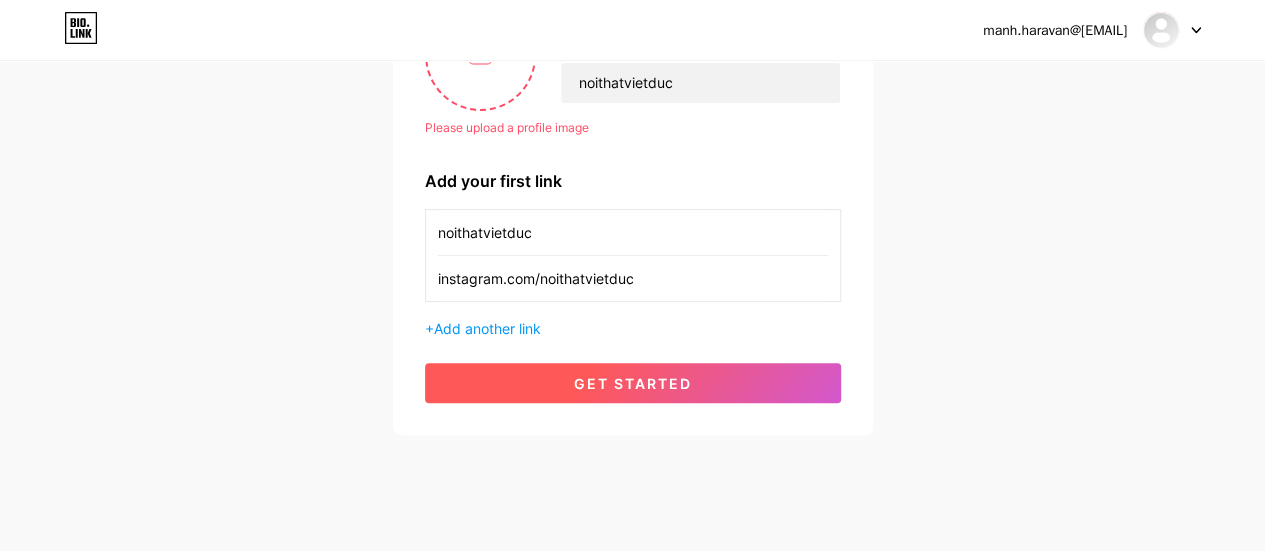 scroll, scrollTop: 140, scrollLeft: 0, axis: vertical 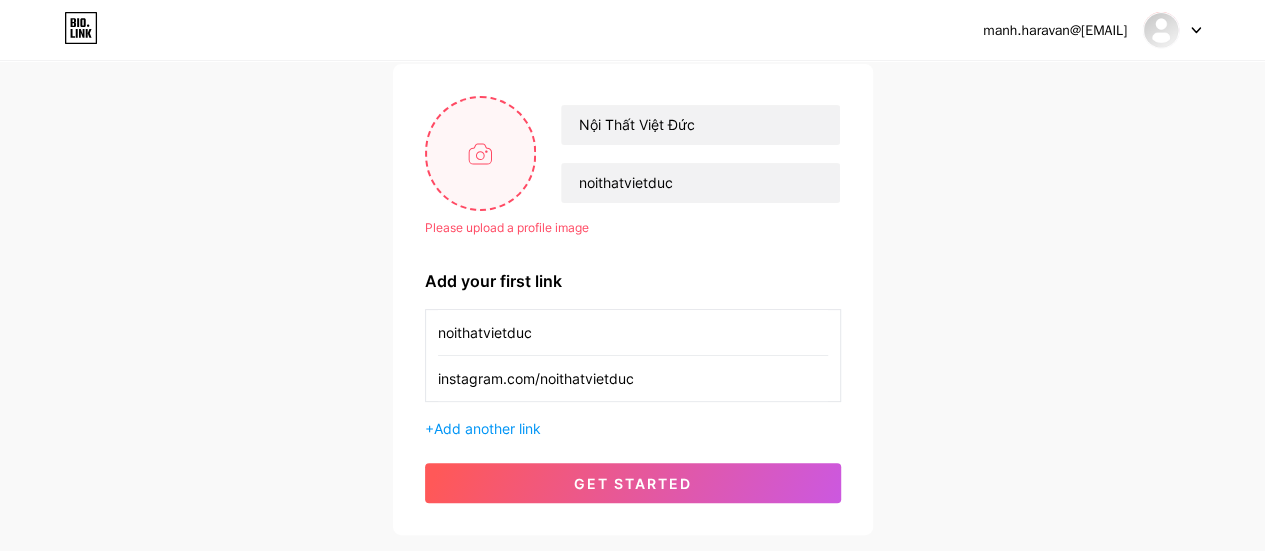 click at bounding box center [481, 153] 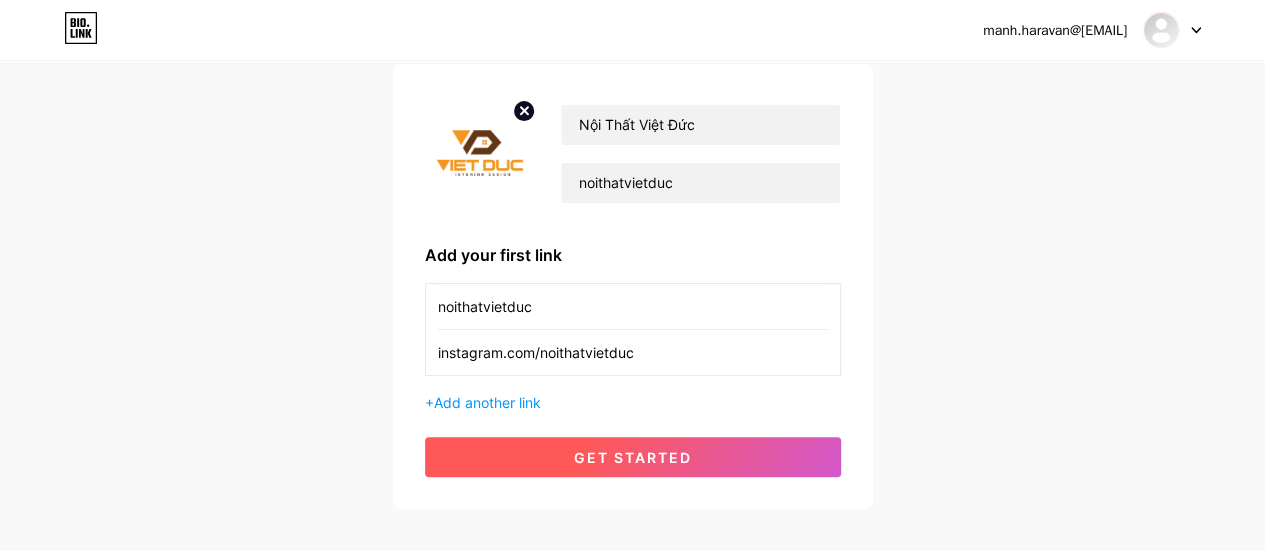 click on "get started" at bounding box center [633, 457] 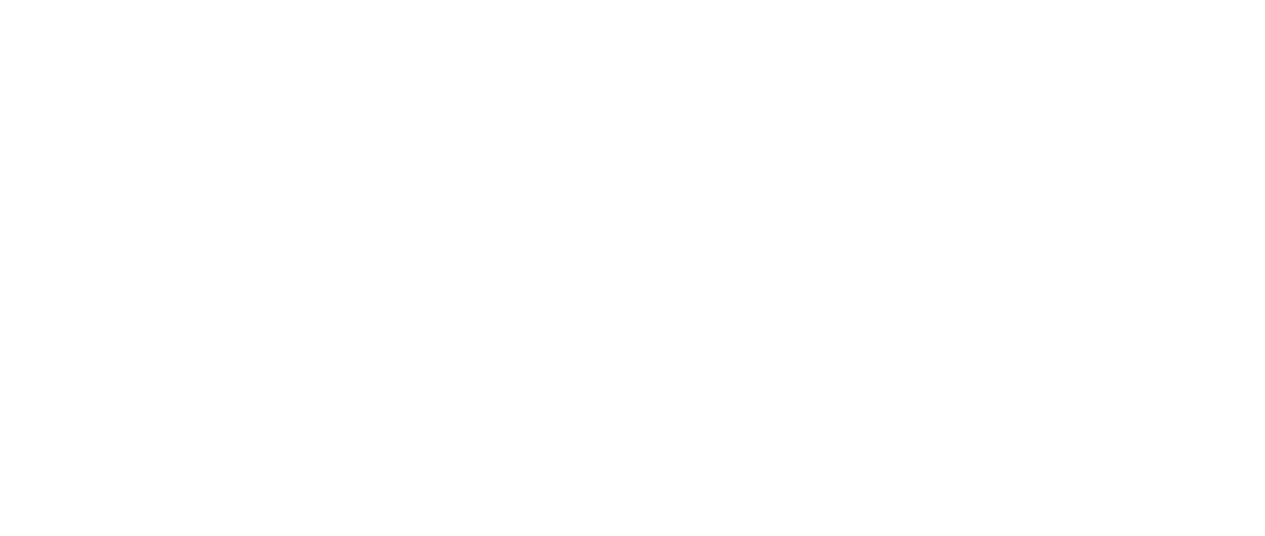 scroll, scrollTop: 0, scrollLeft: 0, axis: both 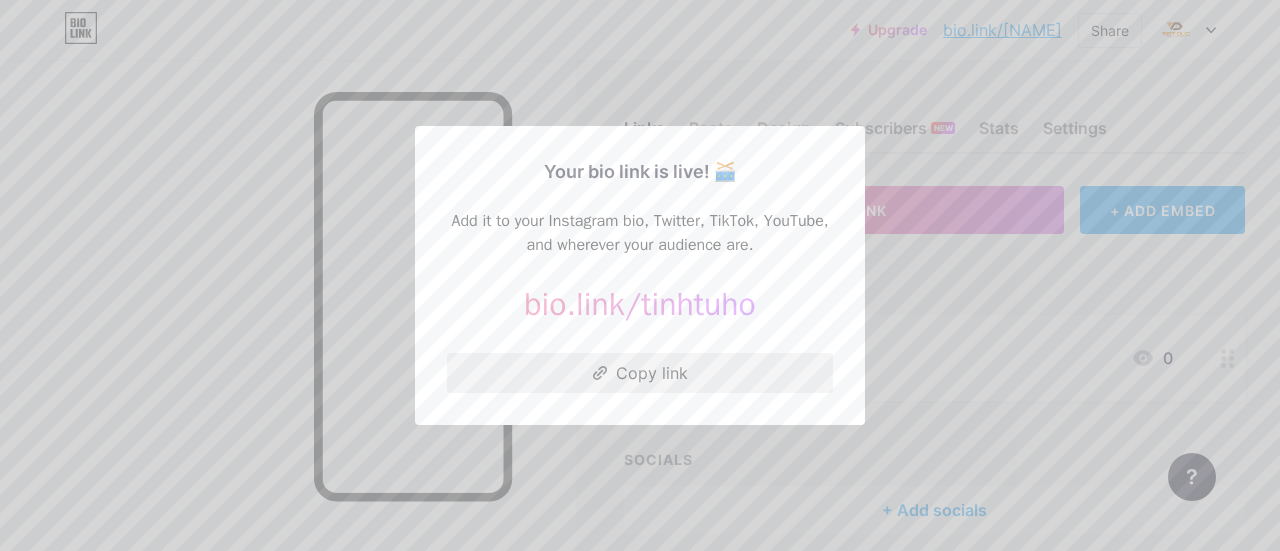 click on "Copy link" at bounding box center (640, 373) 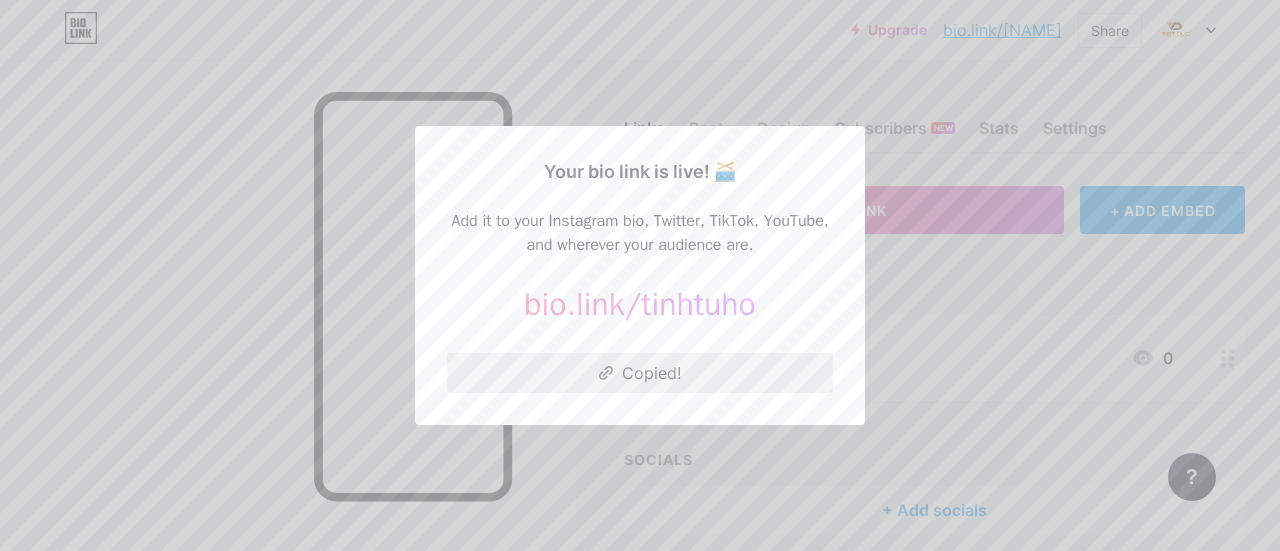 click on "Copied!" at bounding box center (640, 373) 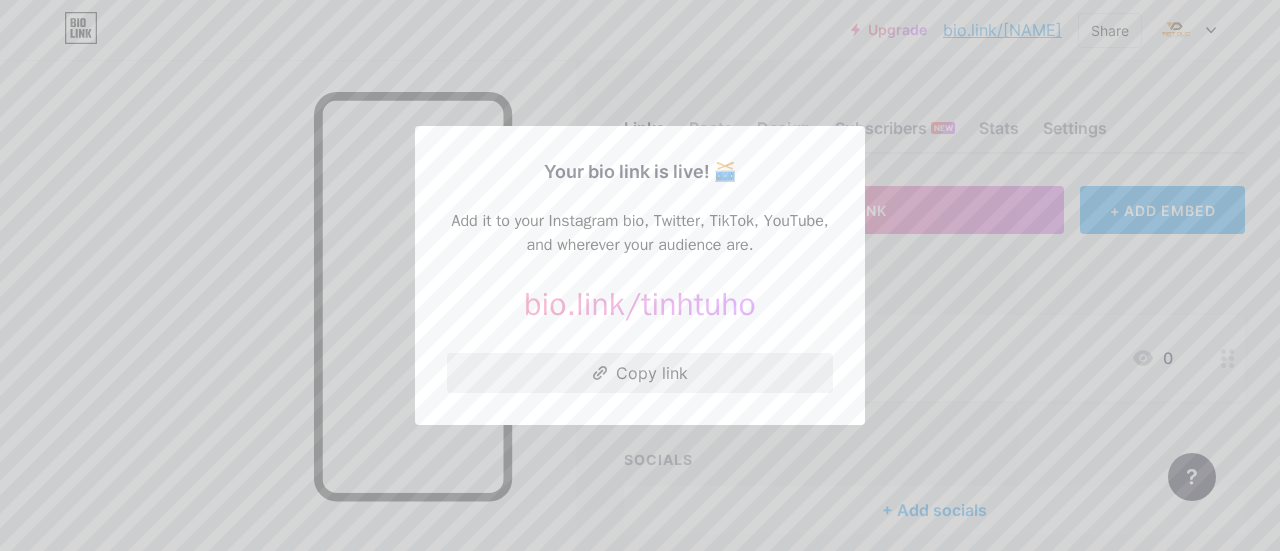click on "Copy link" at bounding box center [640, 373] 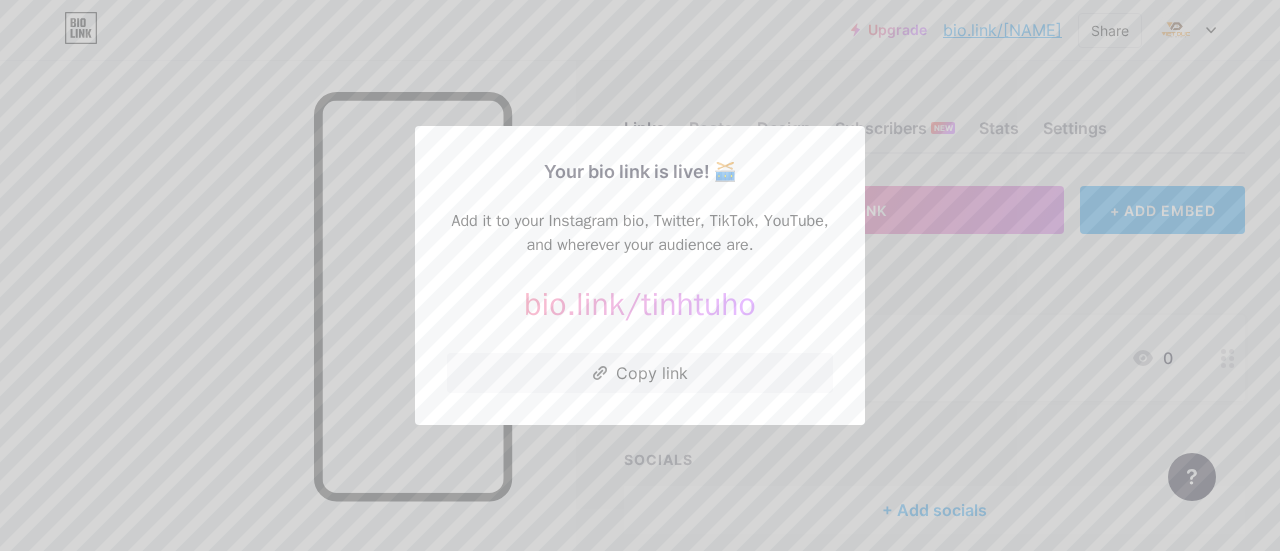 click at bounding box center [640, 275] 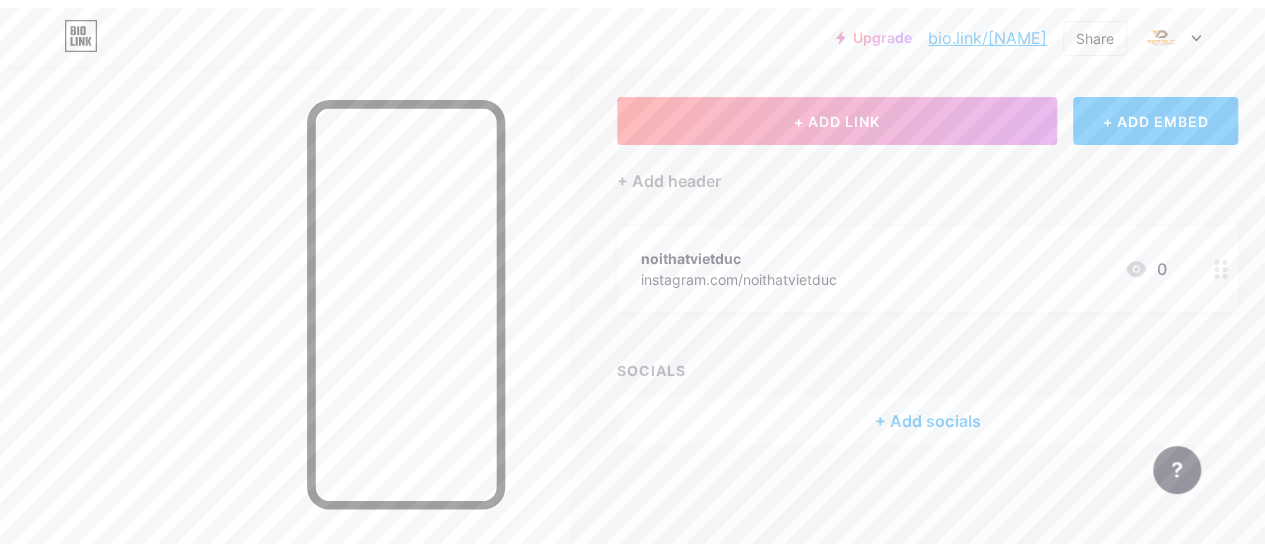 scroll, scrollTop: 0, scrollLeft: 0, axis: both 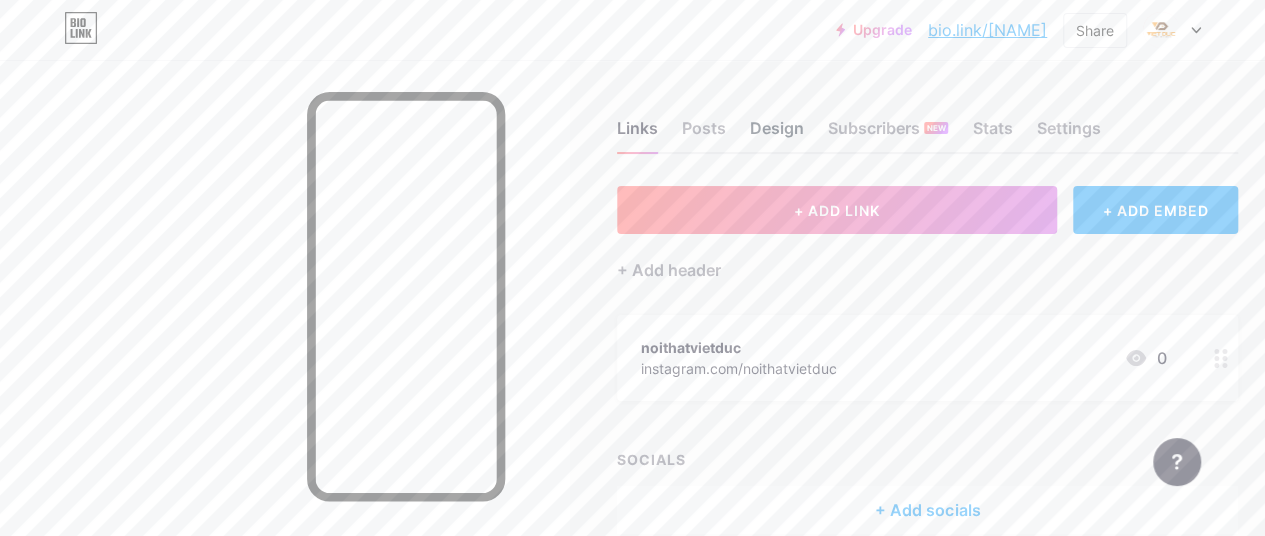 click on "Design" at bounding box center (777, 134) 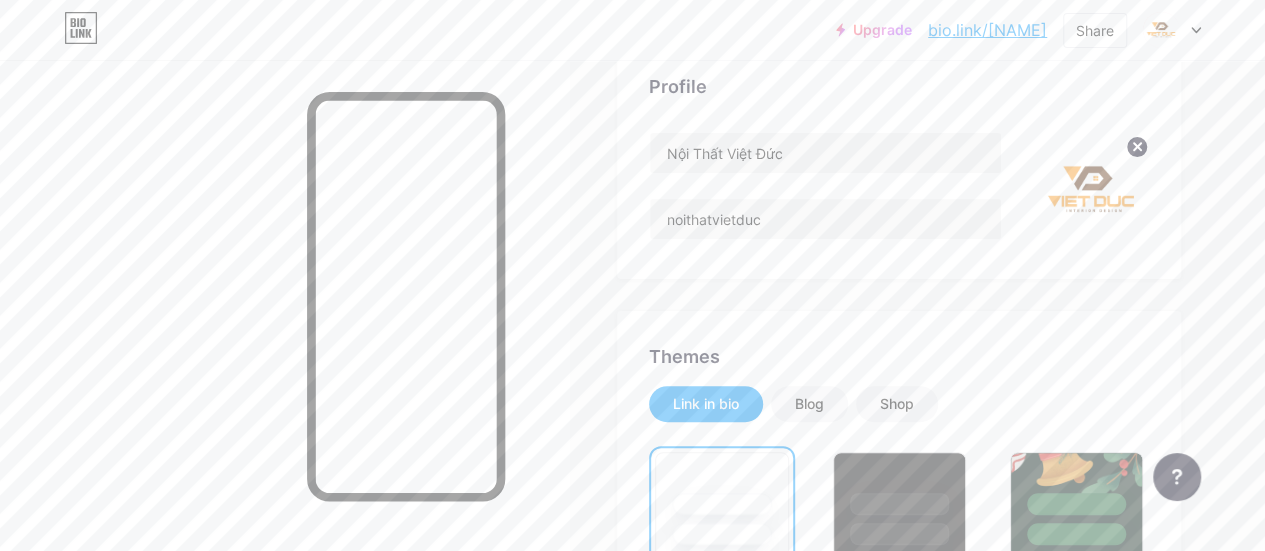 scroll, scrollTop: 245, scrollLeft: 0, axis: vertical 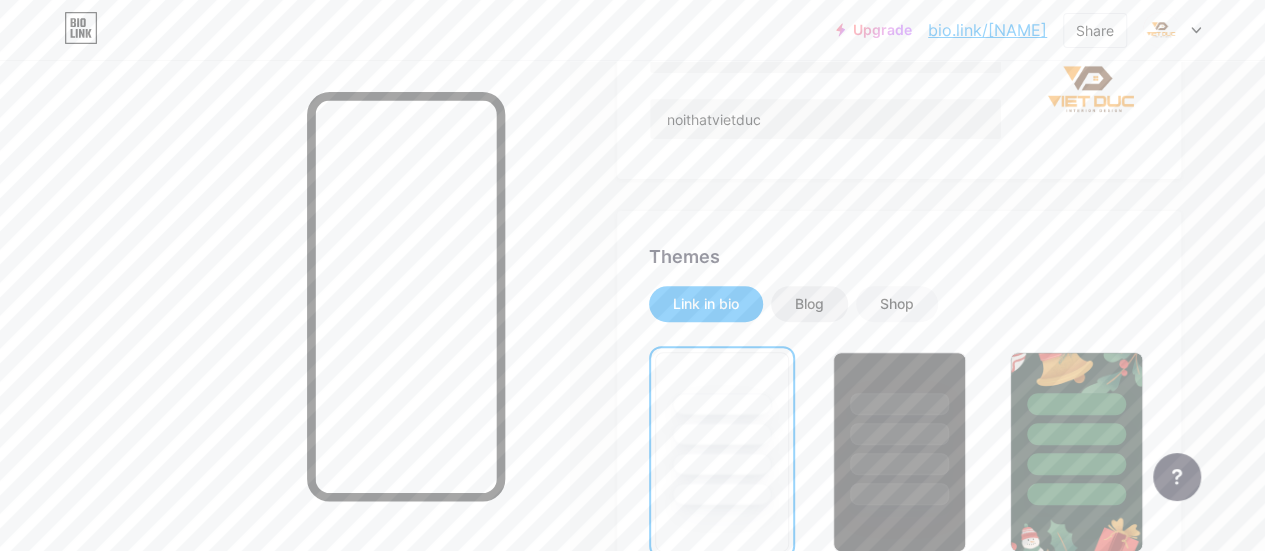 click on "Blog" at bounding box center (809, 304) 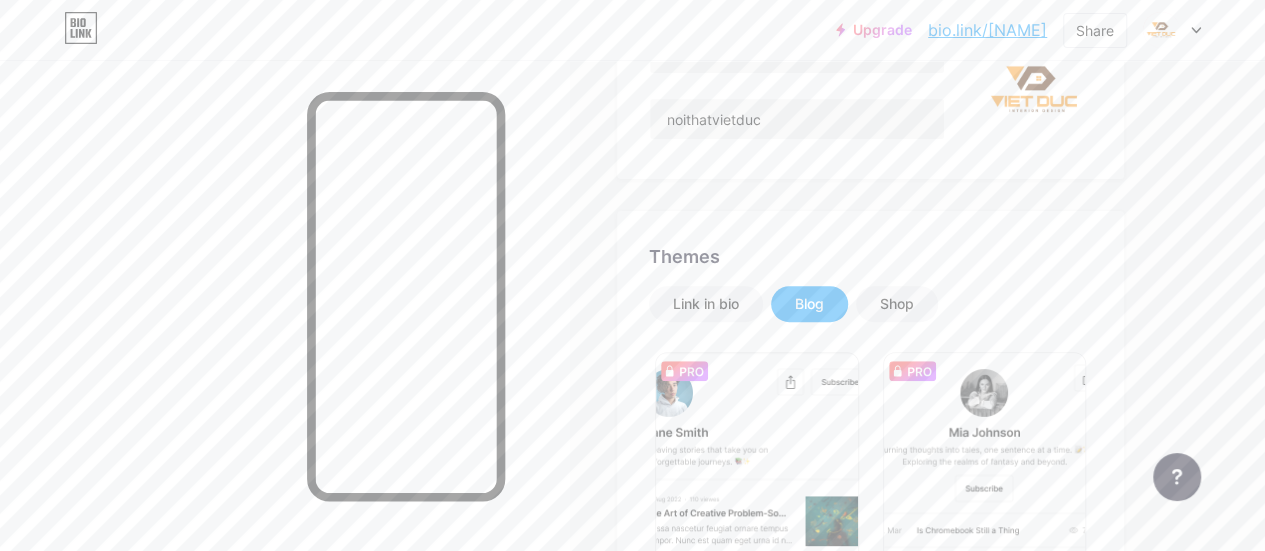 scroll, scrollTop: 445, scrollLeft: 0, axis: vertical 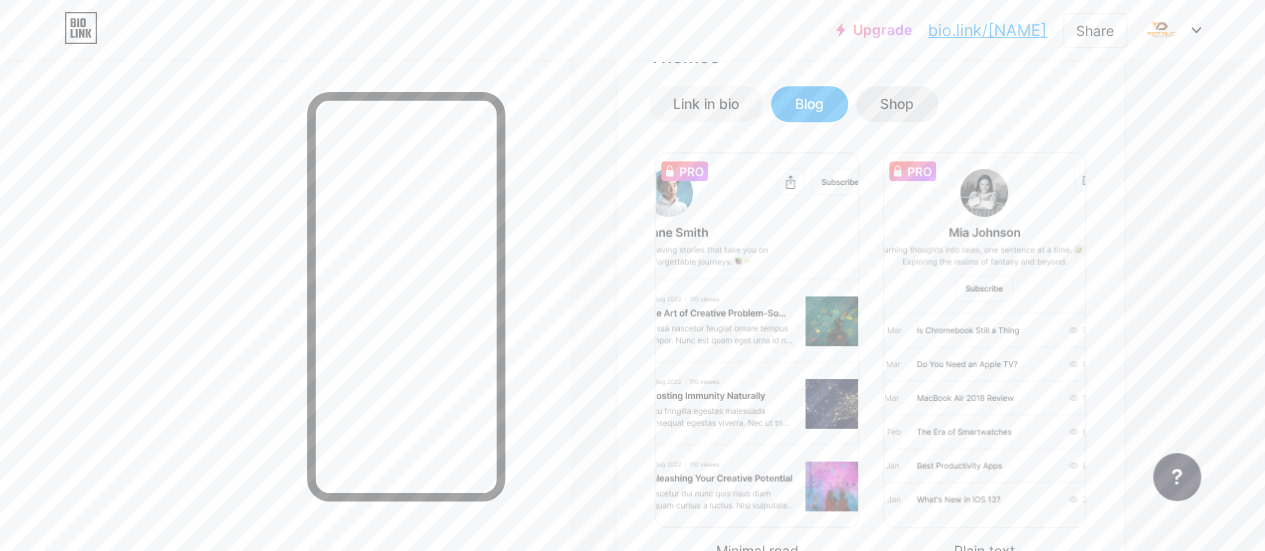 click on "Shop" at bounding box center (897, 104) 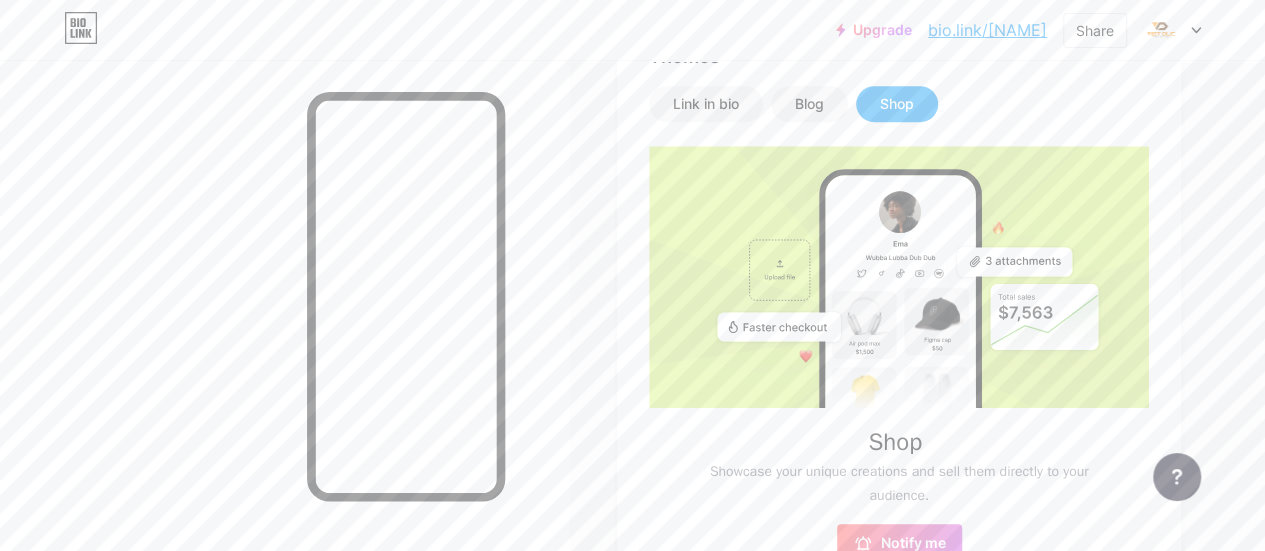 scroll, scrollTop: 245, scrollLeft: 0, axis: vertical 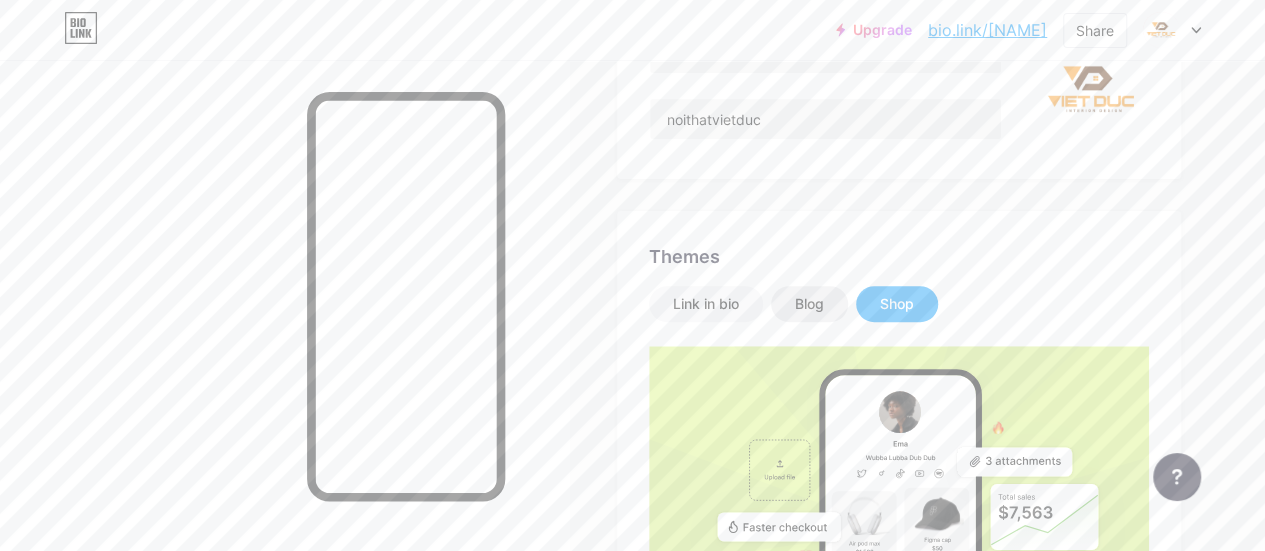 click on "Blog" at bounding box center [809, 304] 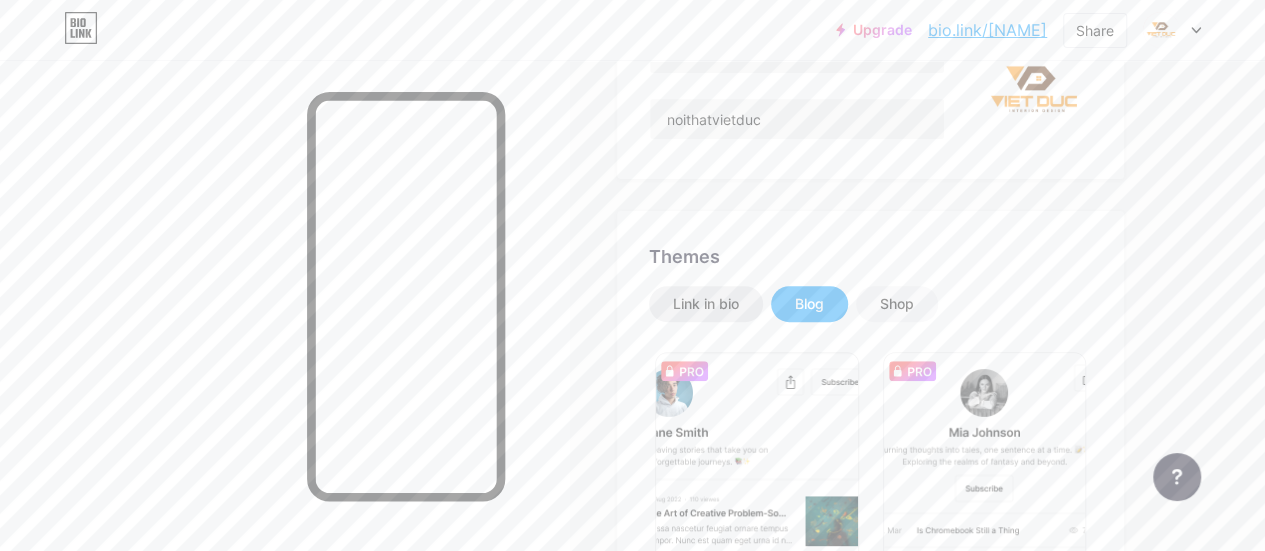 click on "Link in bio" at bounding box center (706, 304) 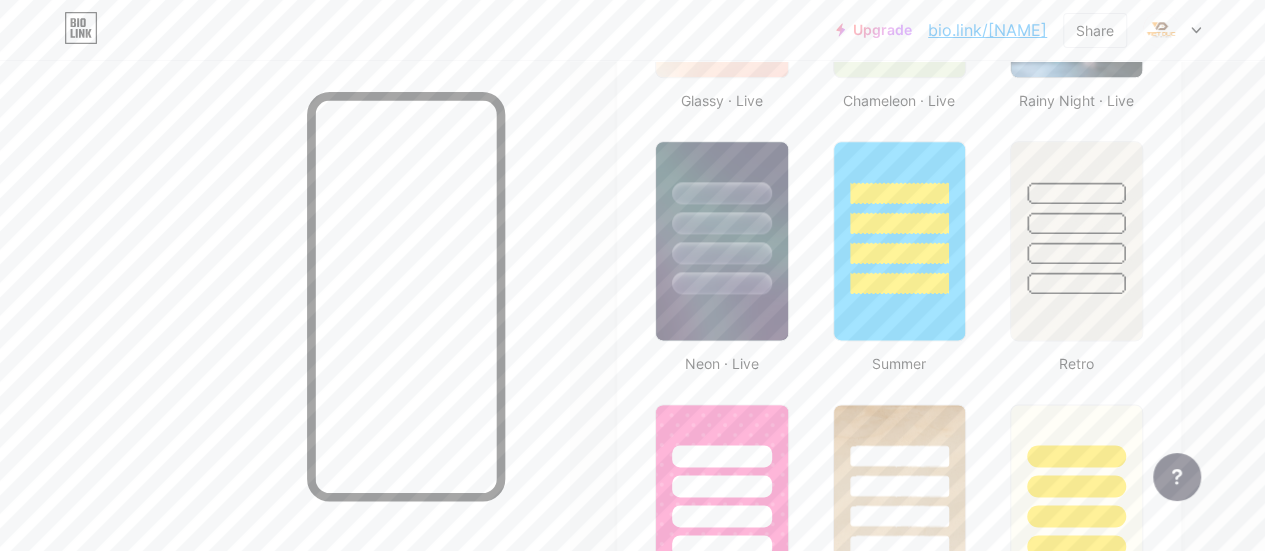 scroll, scrollTop: 1445, scrollLeft: 0, axis: vertical 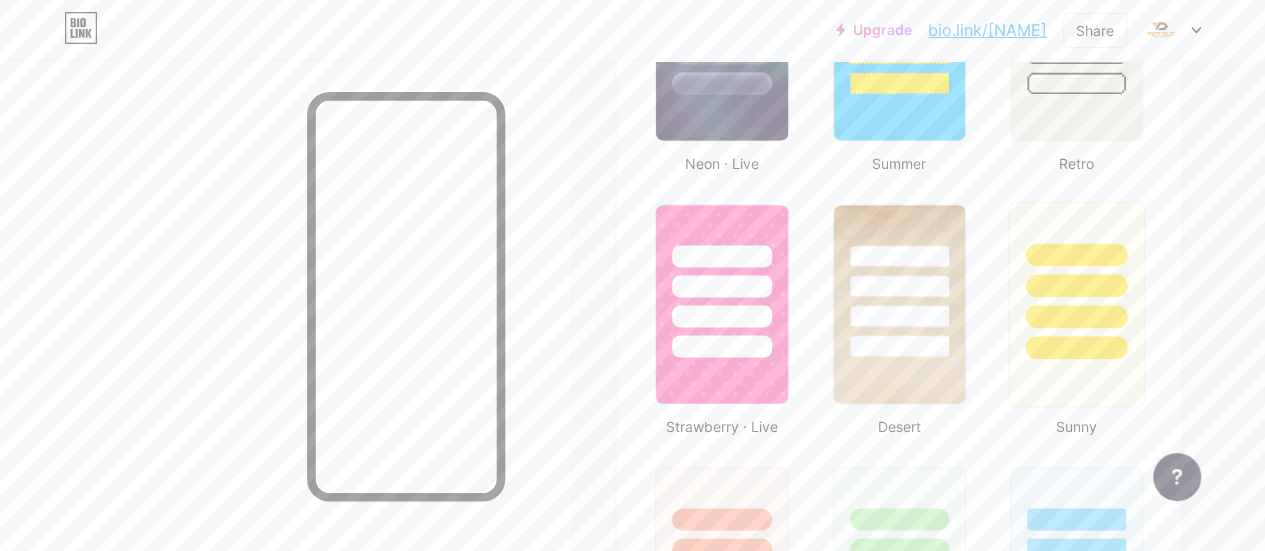click at bounding box center (1076, 280) 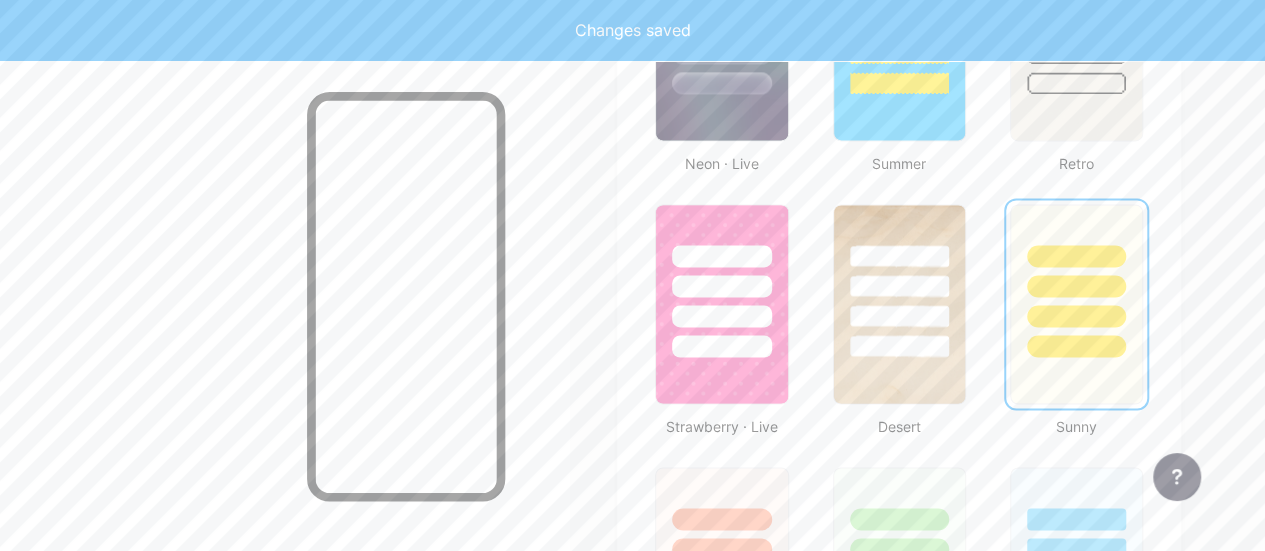 click at bounding box center (1076, 281) 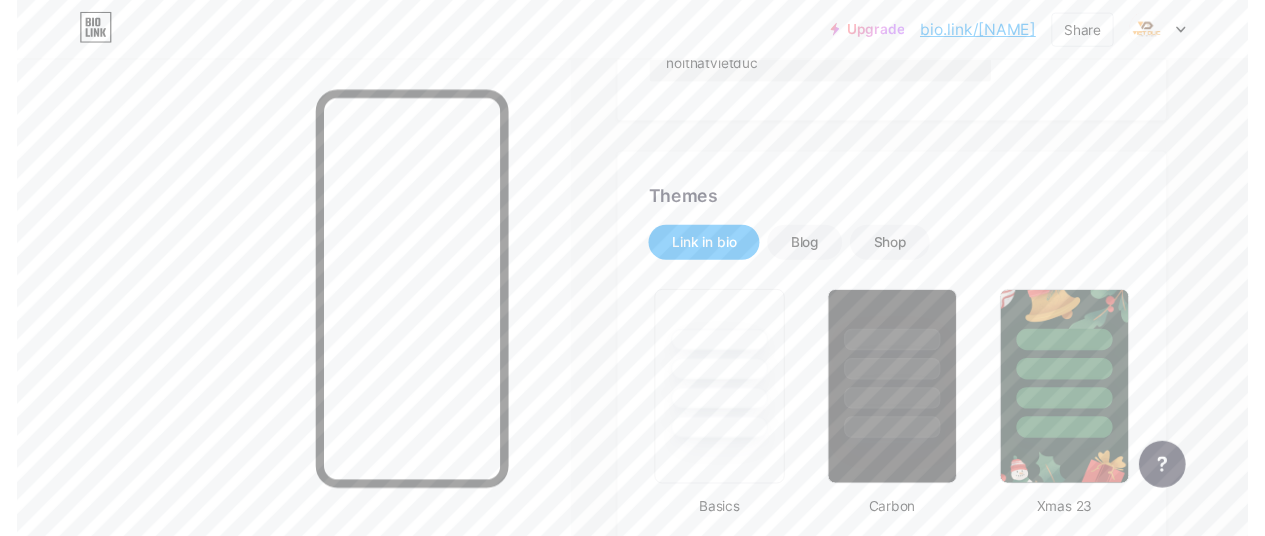 scroll, scrollTop: 0, scrollLeft: 0, axis: both 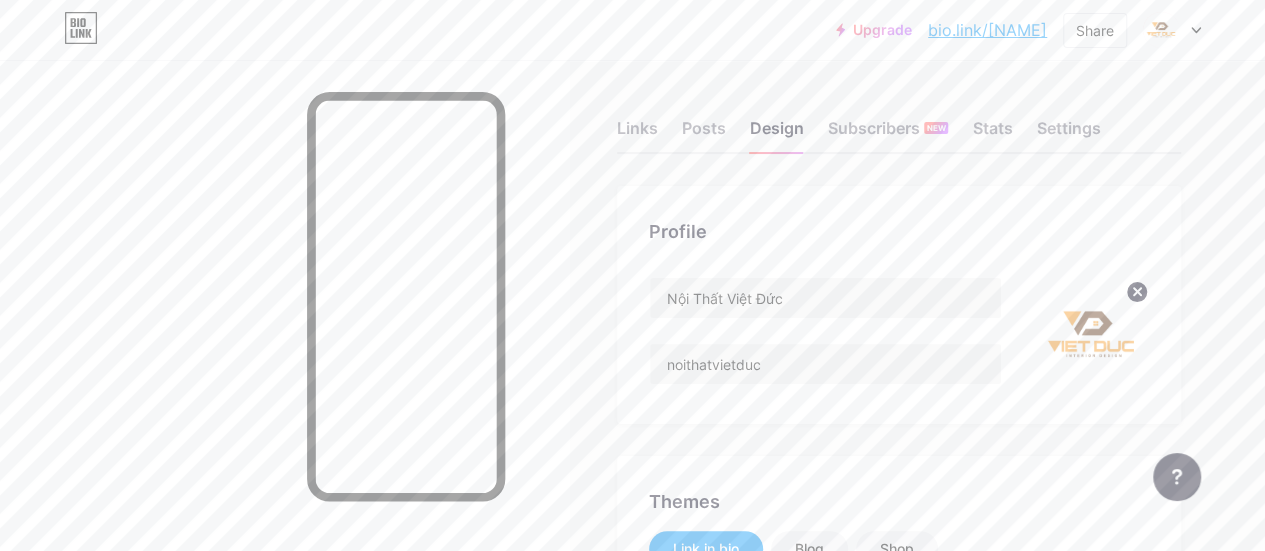 click on "Links
Posts
Design
Subscribers
NEW
Stats
Settings" at bounding box center (899, 119) 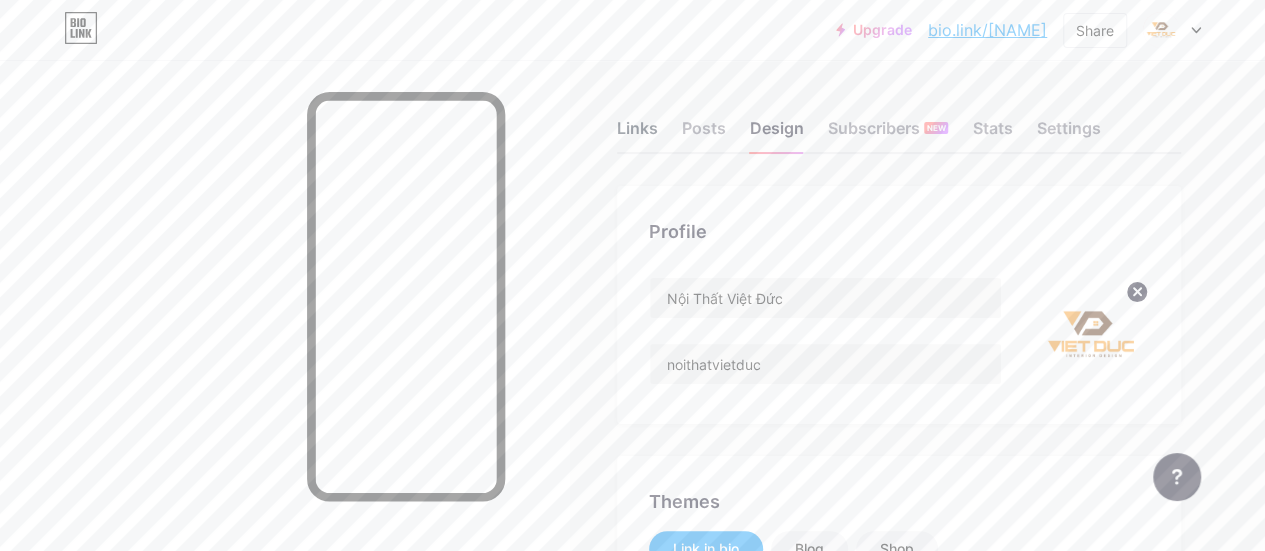 click on "Links" at bounding box center (637, 134) 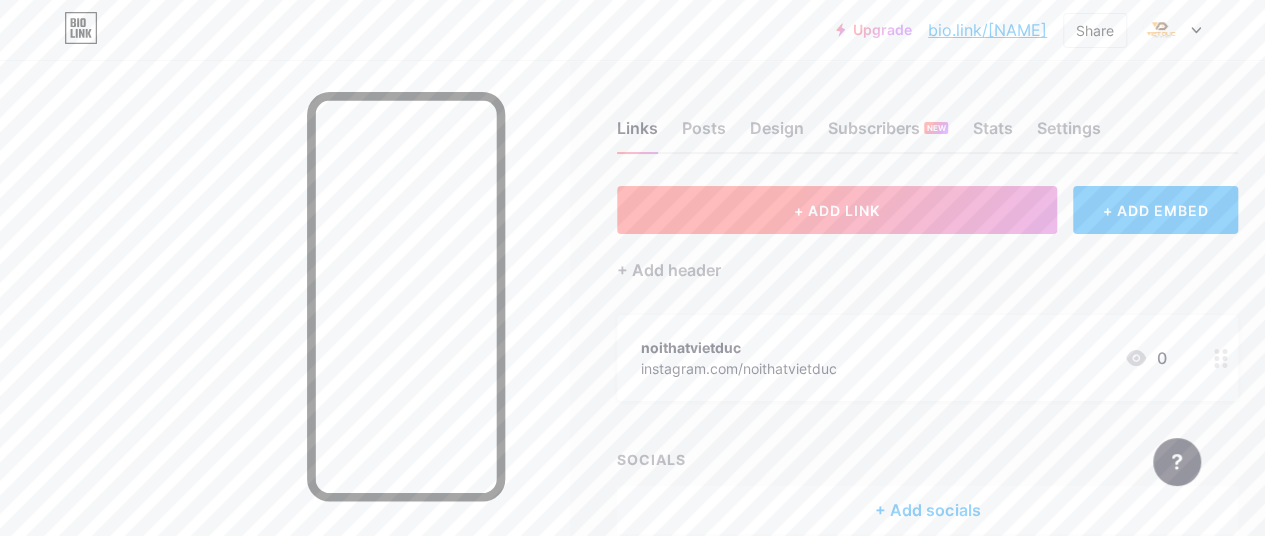 click on "+ ADD LINK" at bounding box center [837, 210] 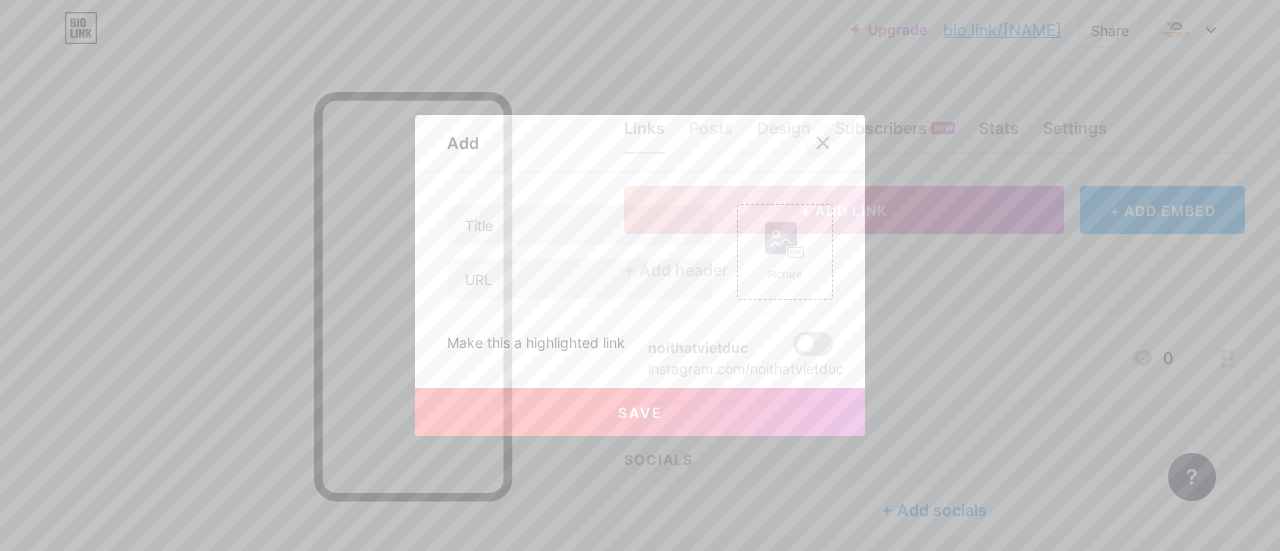 click 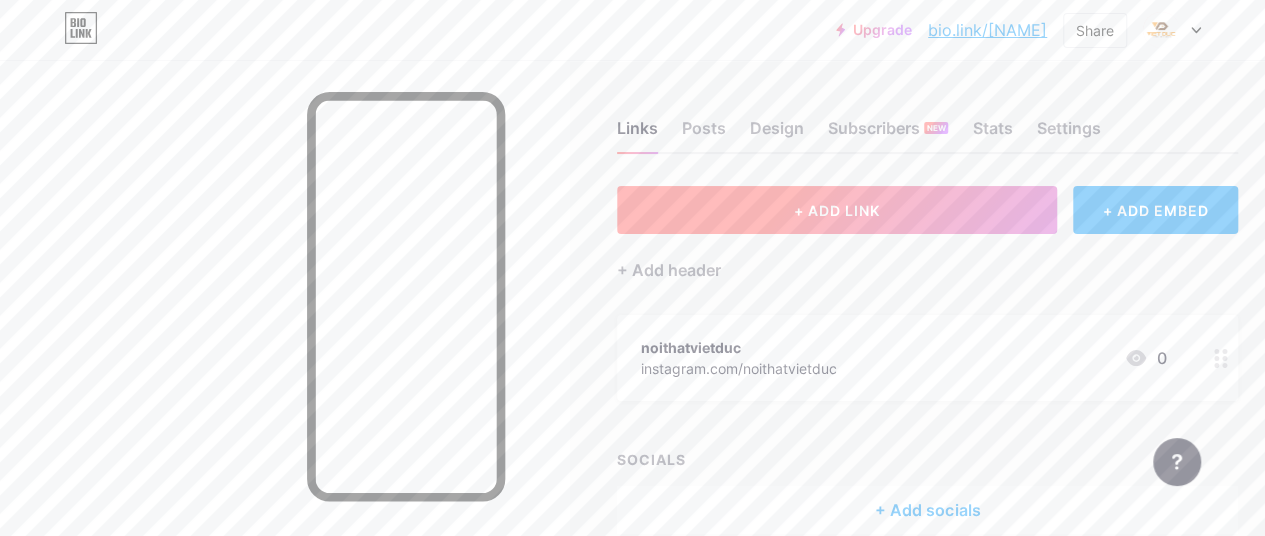 scroll, scrollTop: 97, scrollLeft: 0, axis: vertical 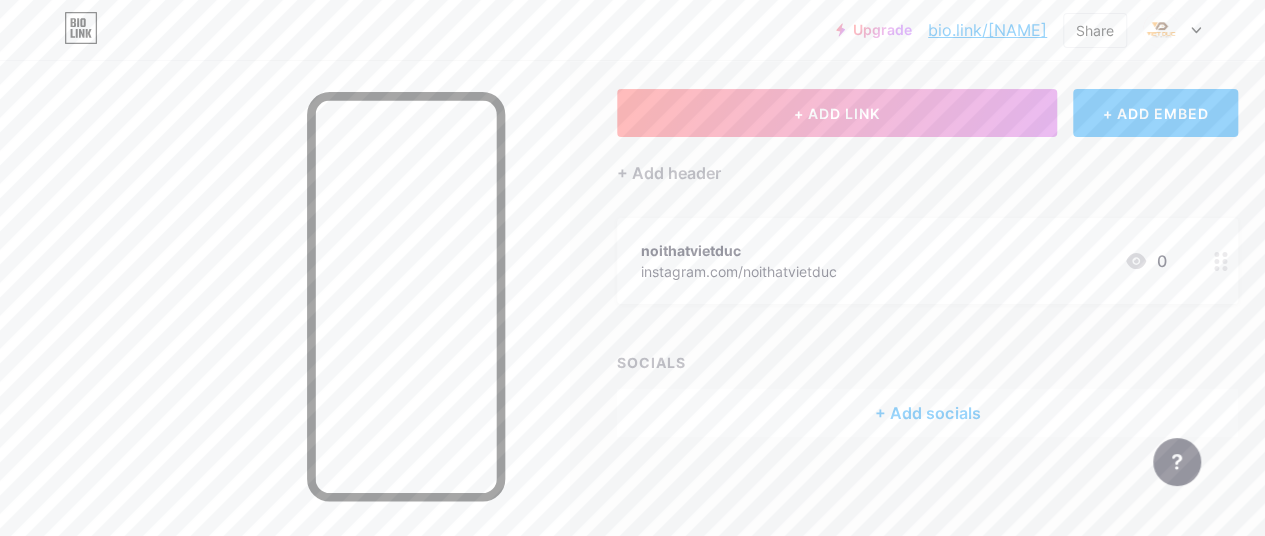 click on "+ Add socials" at bounding box center (927, 413) 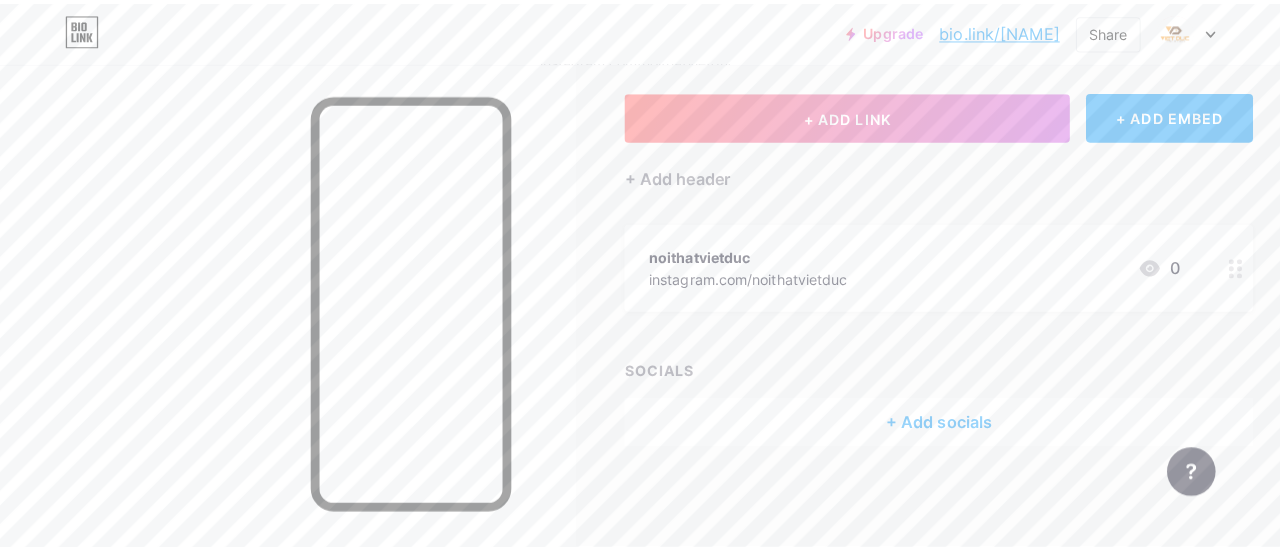 scroll, scrollTop: 82, scrollLeft: 0, axis: vertical 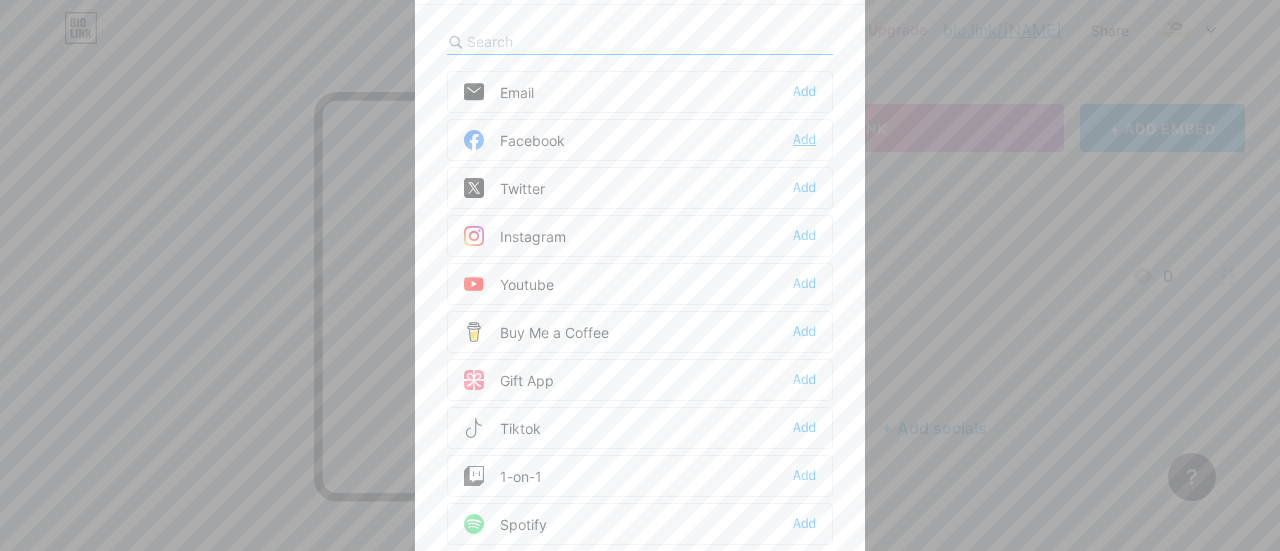 click on "Add" at bounding box center [804, 140] 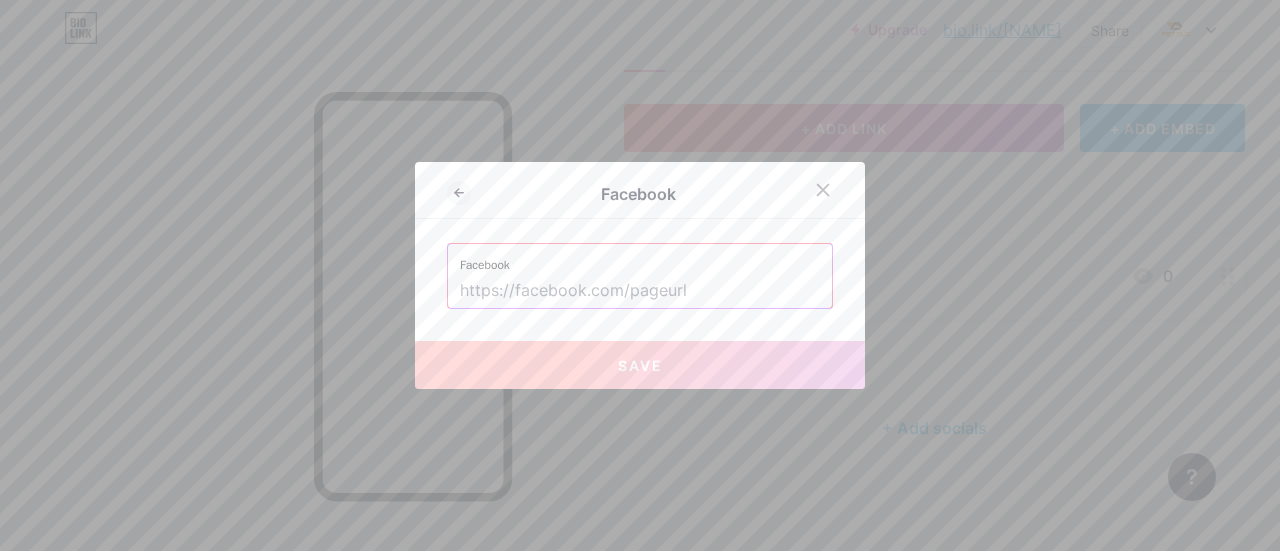 click at bounding box center (640, 291) 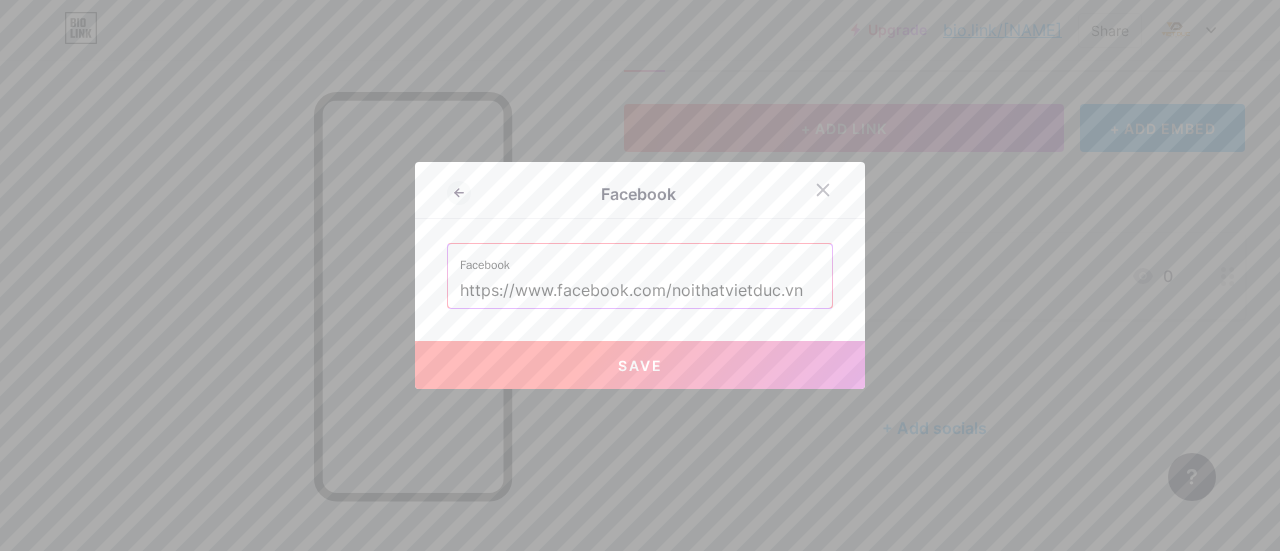 type on "https://www.facebook.com/noithatvietduc.vn" 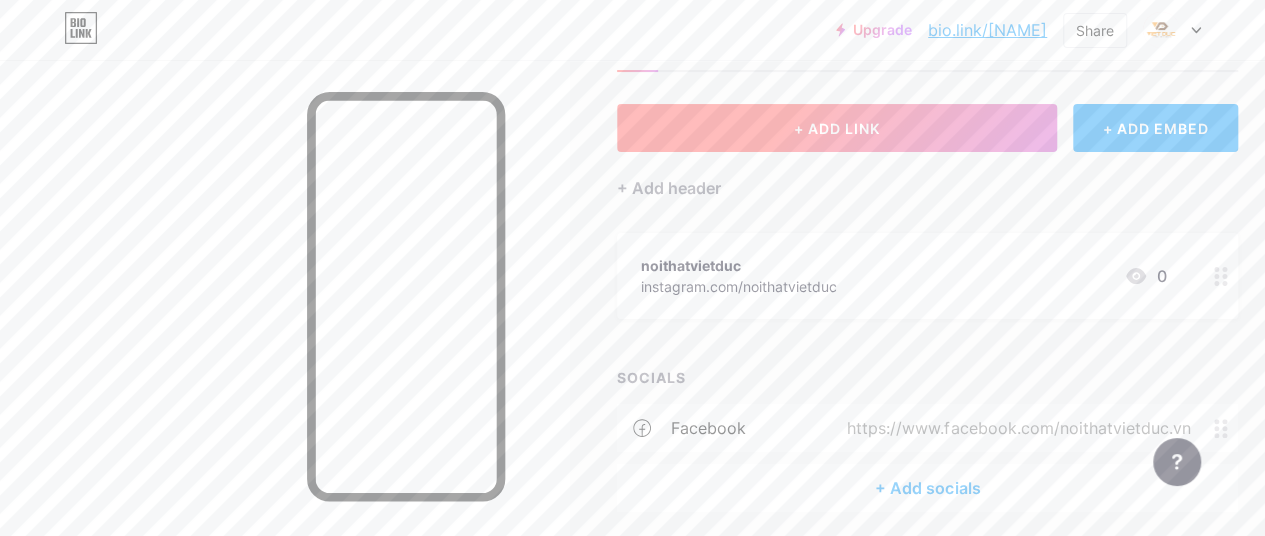 click on "+ ADD LINK" at bounding box center (837, 128) 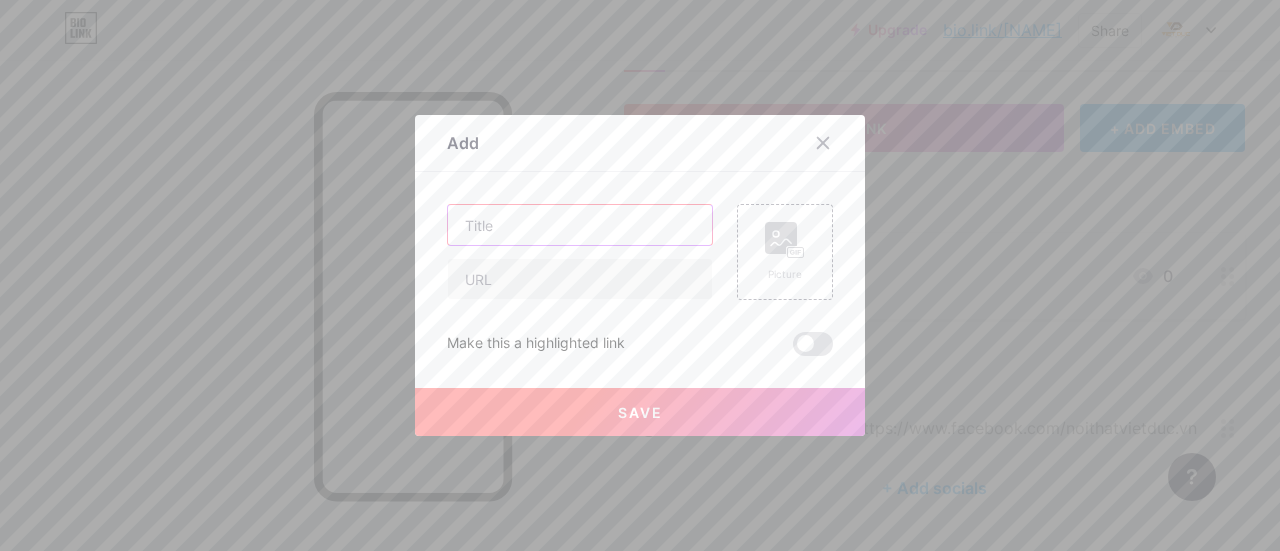 click at bounding box center (580, 225) 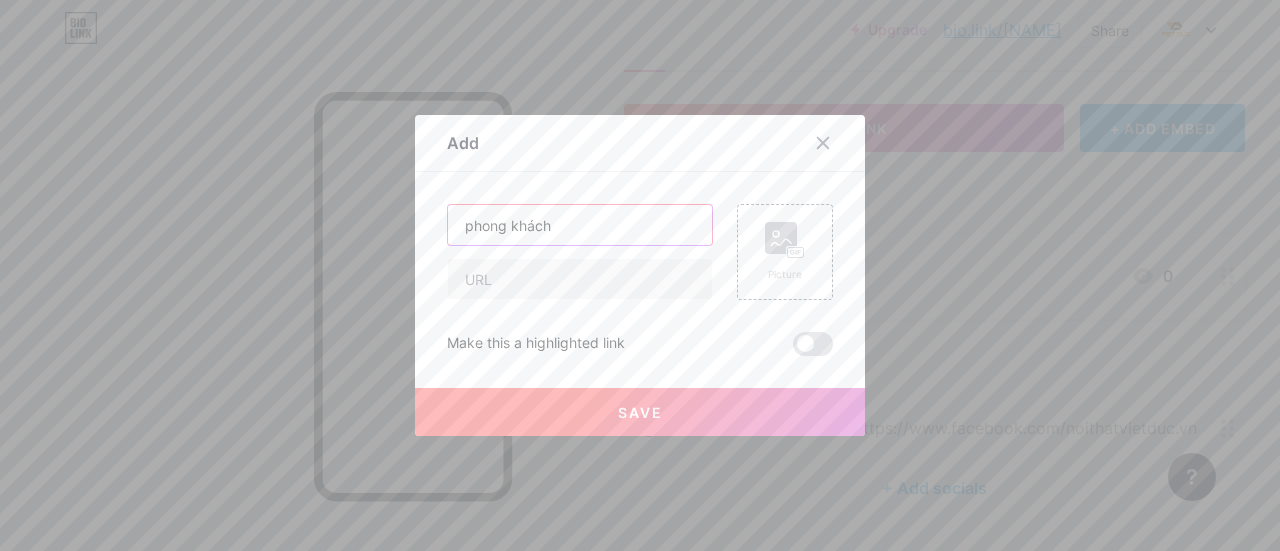 type on "phong khách" 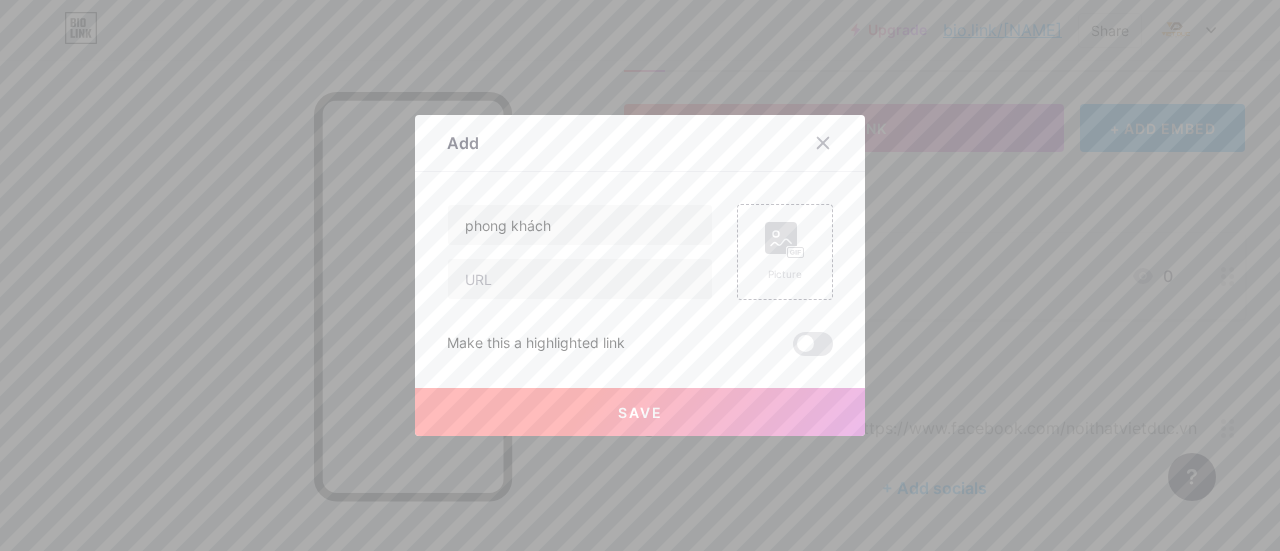 click on "Make this a highlighted link" at bounding box center [536, 344] 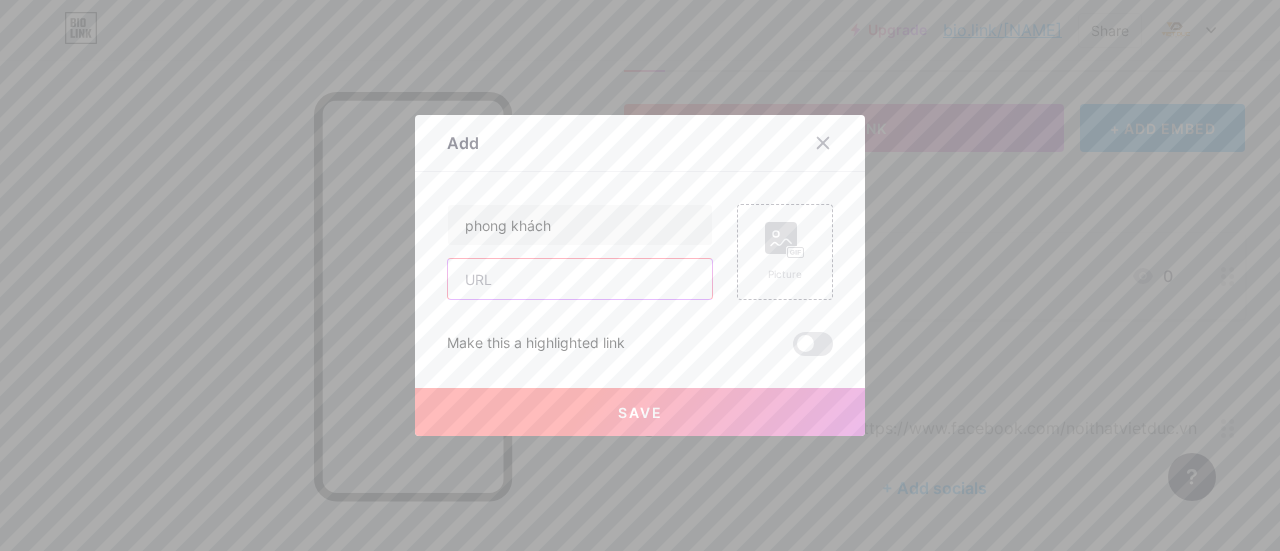 click at bounding box center (580, 279) 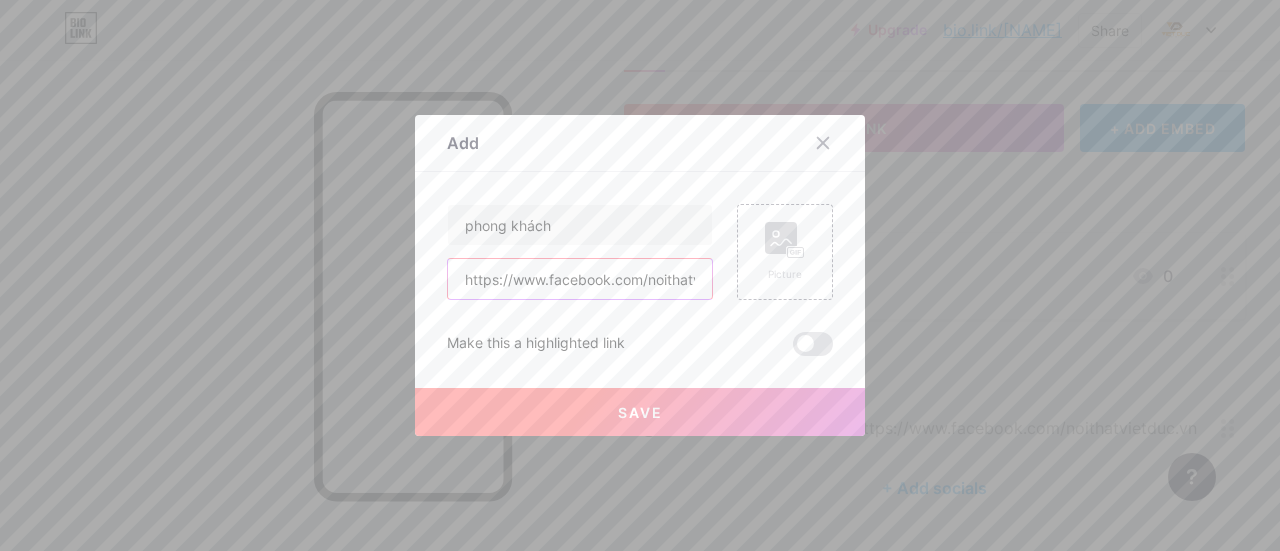 scroll, scrollTop: 0, scrollLeft: 68, axis: horizontal 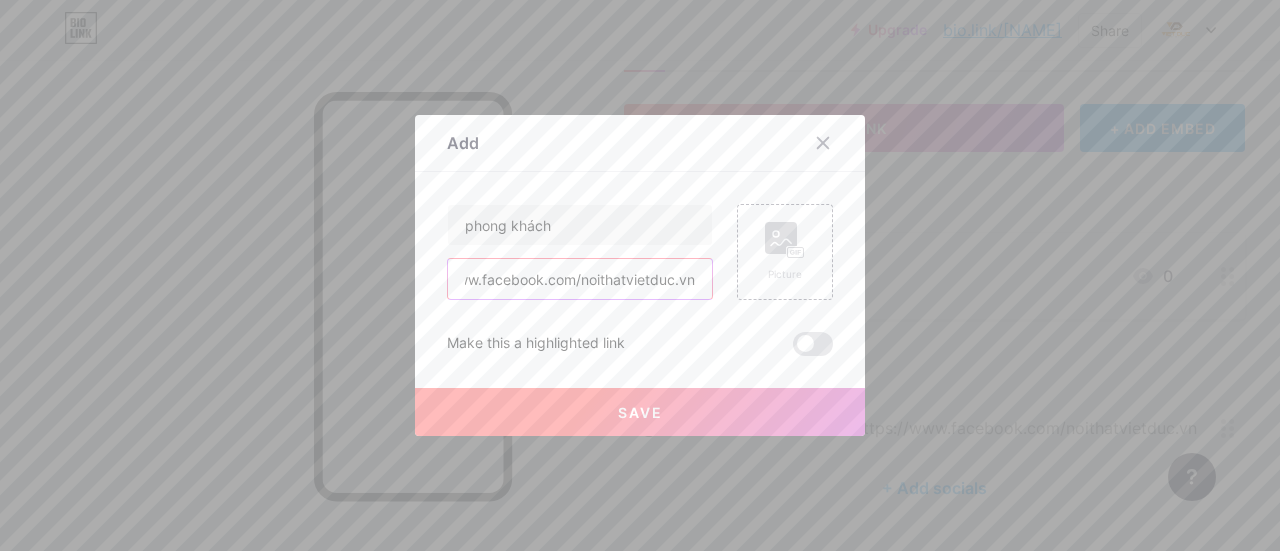 type on "https://www.facebook.com/noithatvietduc.vn" 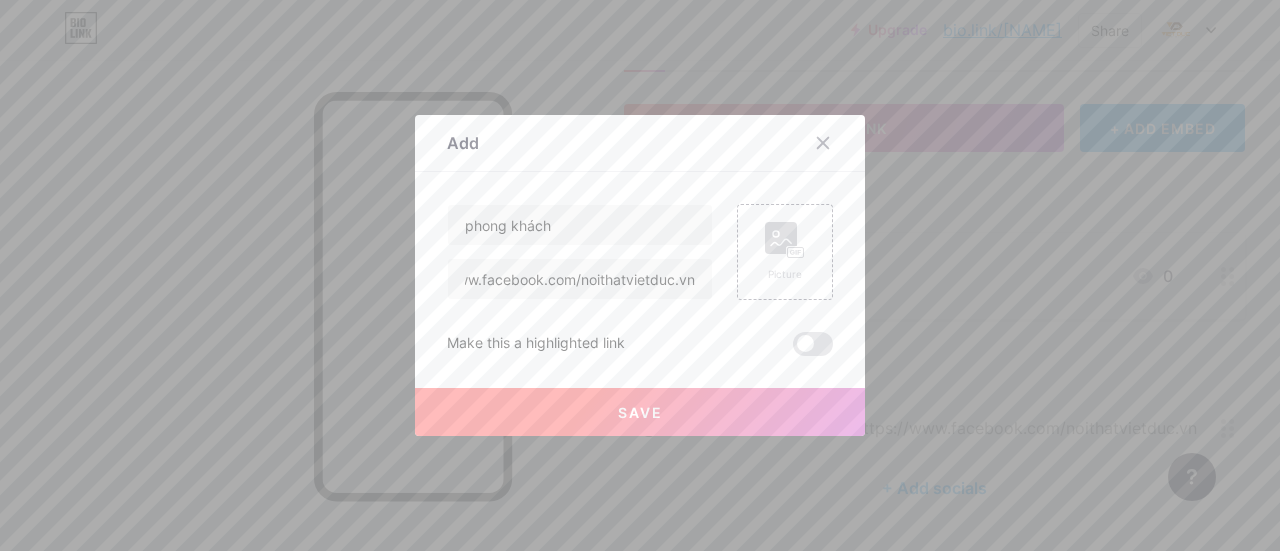 click on "Save" at bounding box center [640, 412] 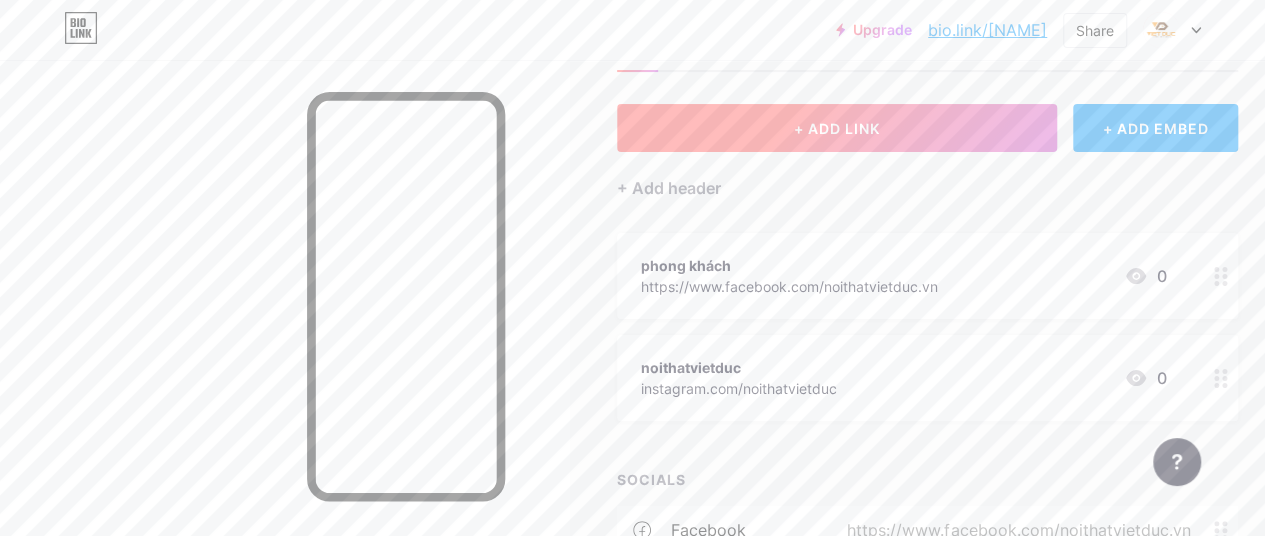 click on "+ ADD LINK" at bounding box center (837, 128) 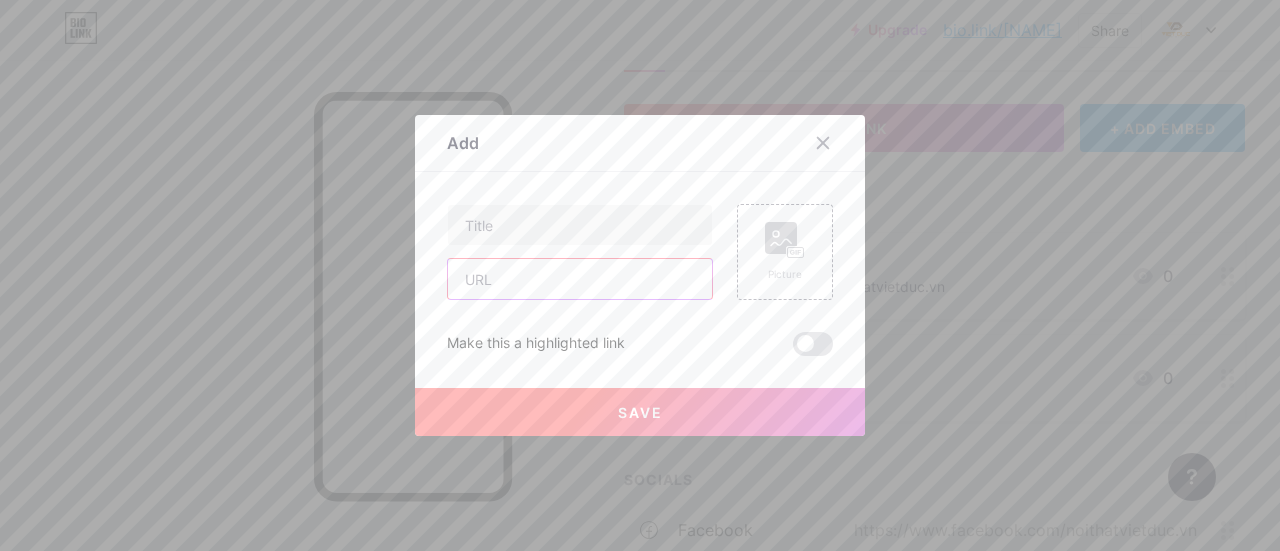 click at bounding box center (580, 279) 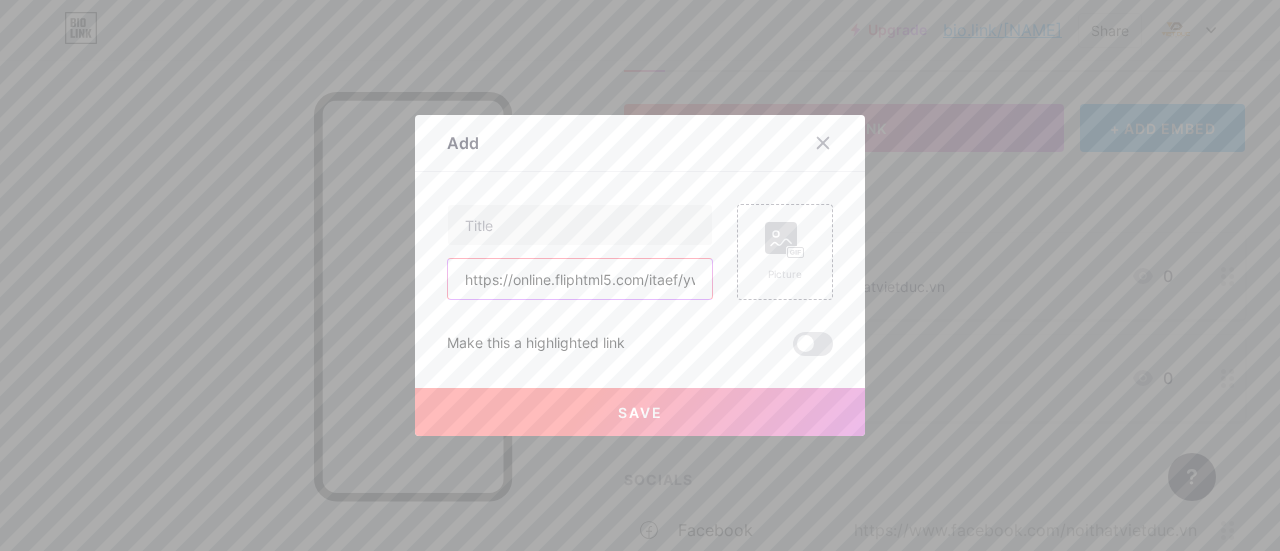 scroll, scrollTop: 0, scrollLeft: 63, axis: horizontal 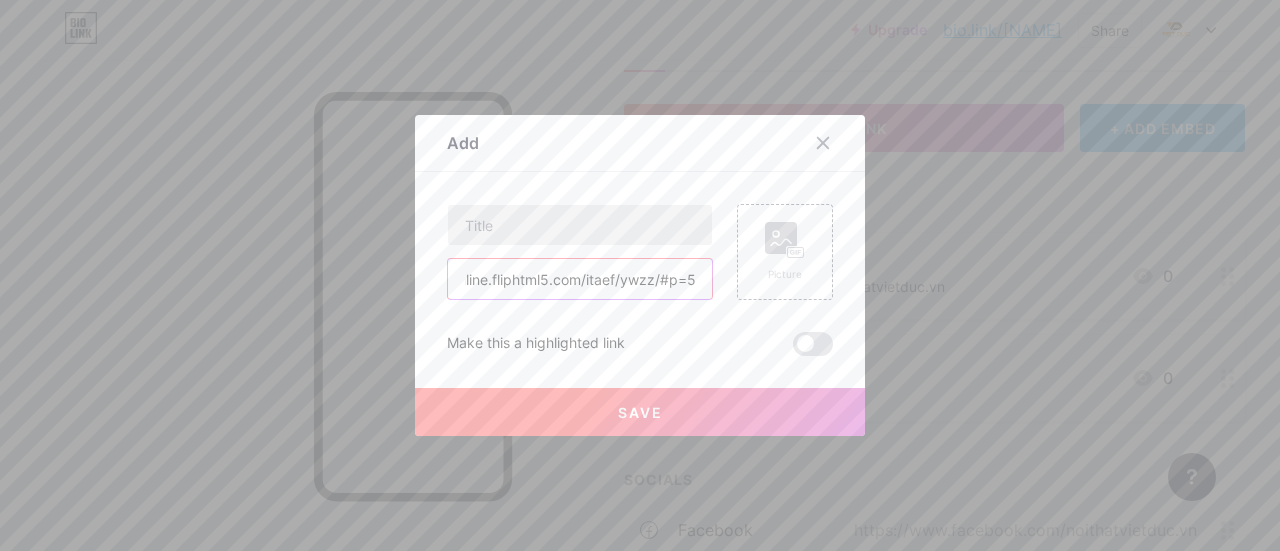 type on "https://online.fliphtml5.com/itaef/ywzz/#p=5" 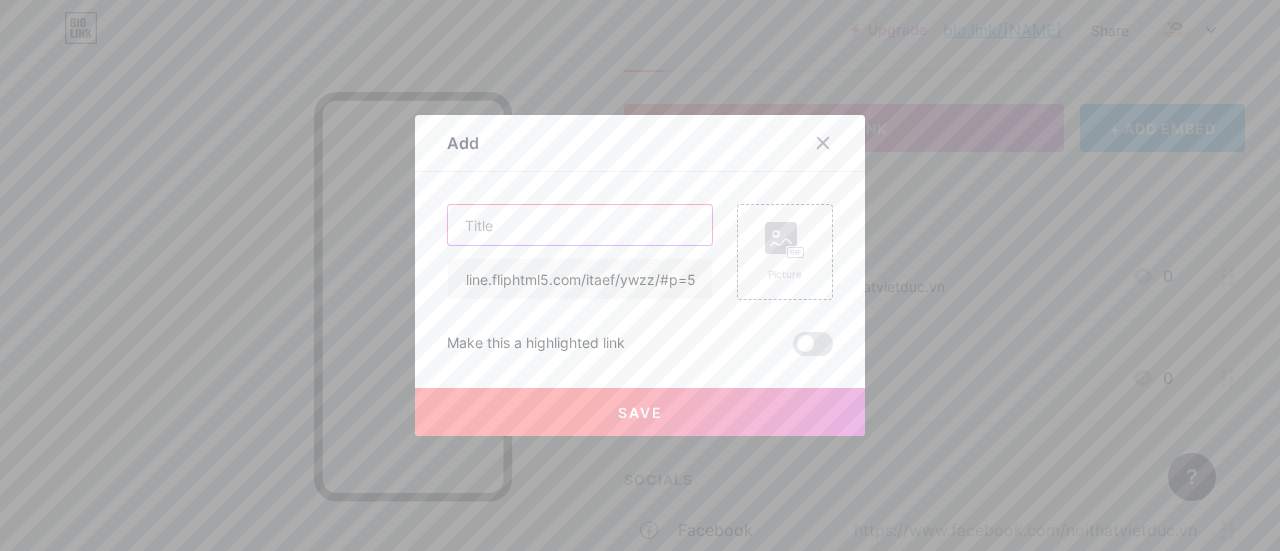 click at bounding box center [580, 225] 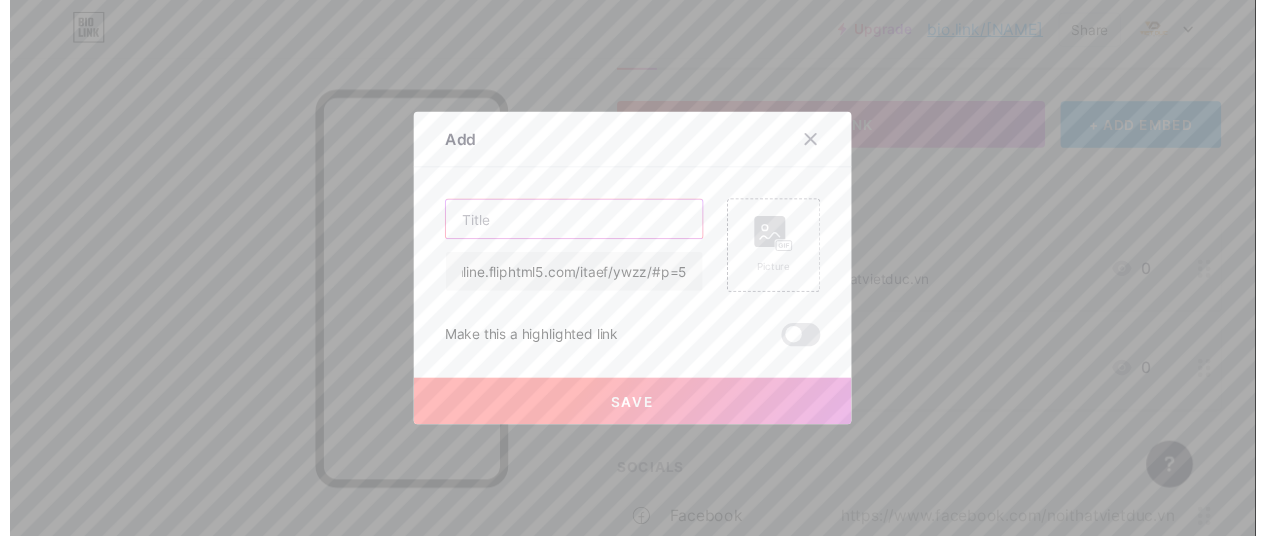 scroll, scrollTop: 0, scrollLeft: 0, axis: both 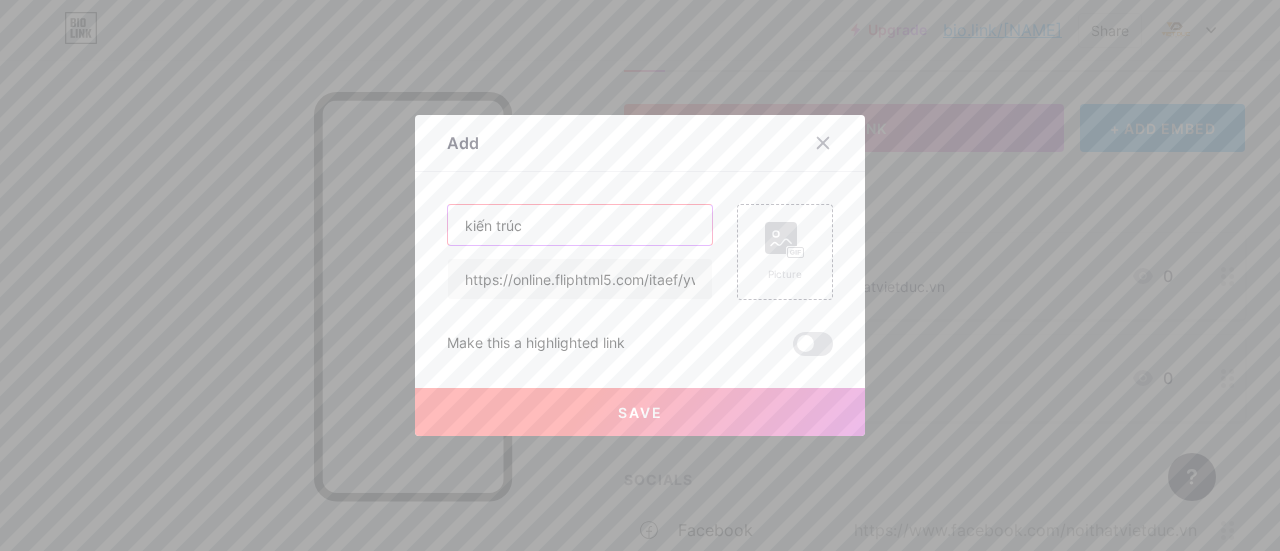 type on "kiến trúc" 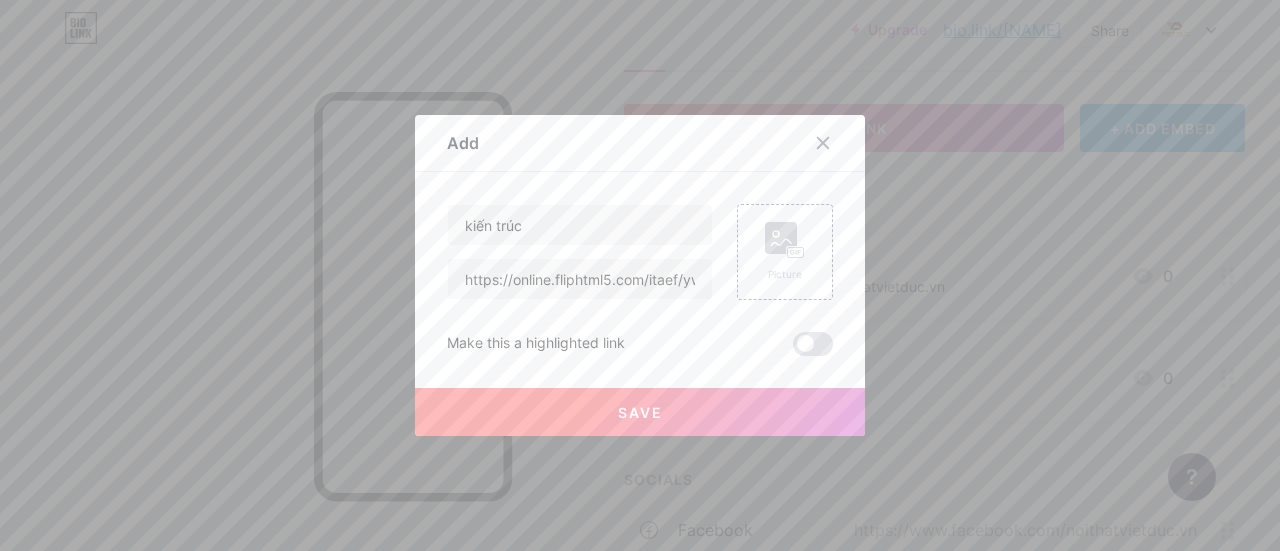 click on "Save" at bounding box center (640, 412) 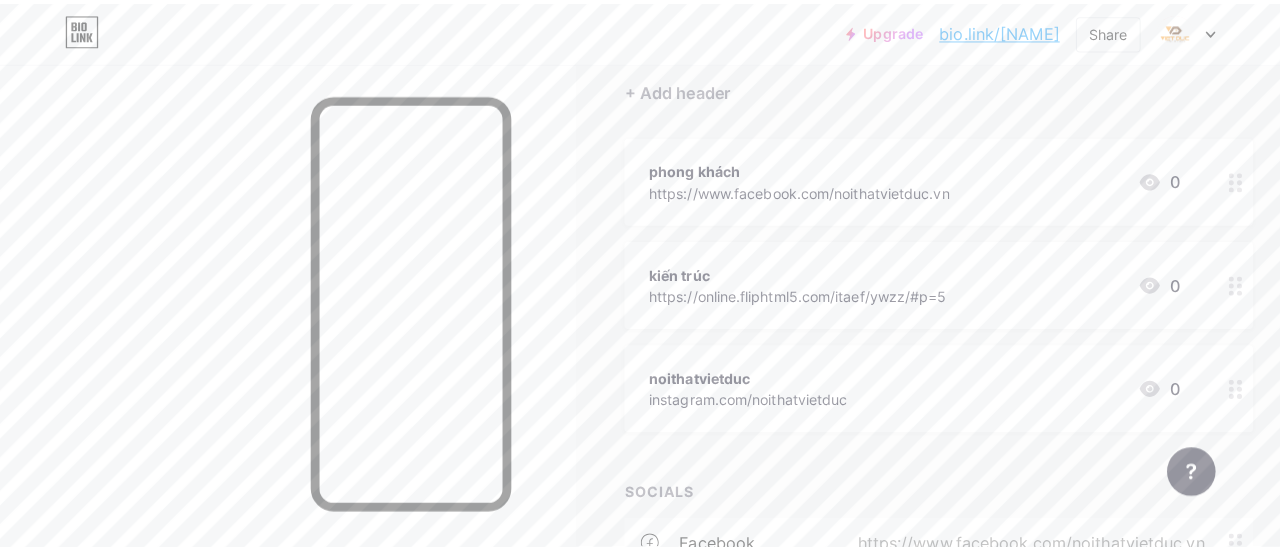 scroll, scrollTop: 82, scrollLeft: 0, axis: vertical 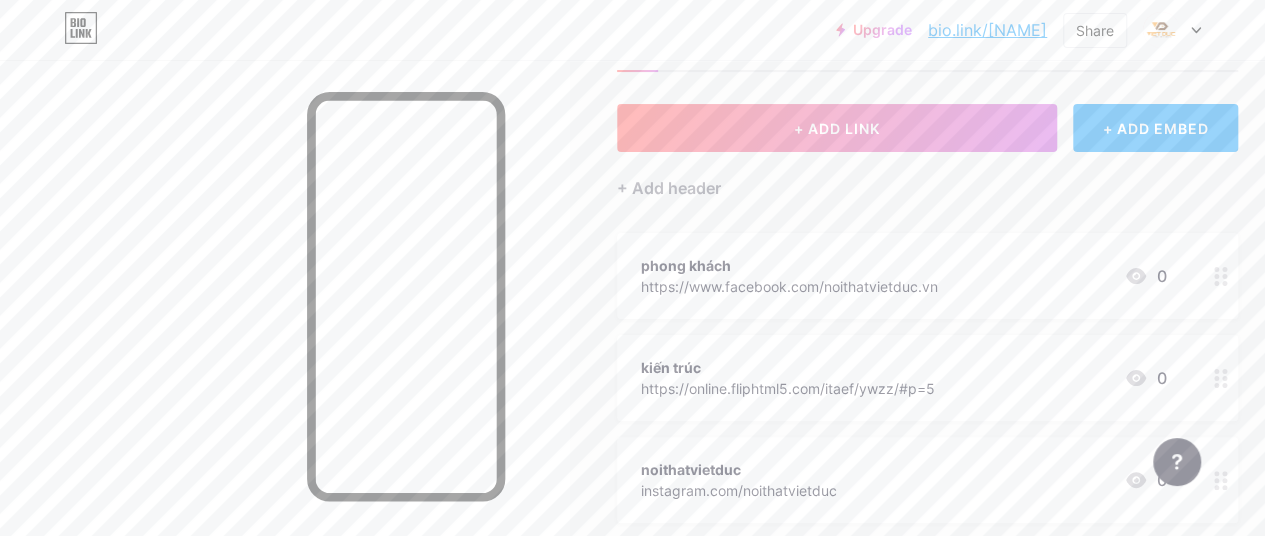 click on "kiến trúc" at bounding box center (788, 367) 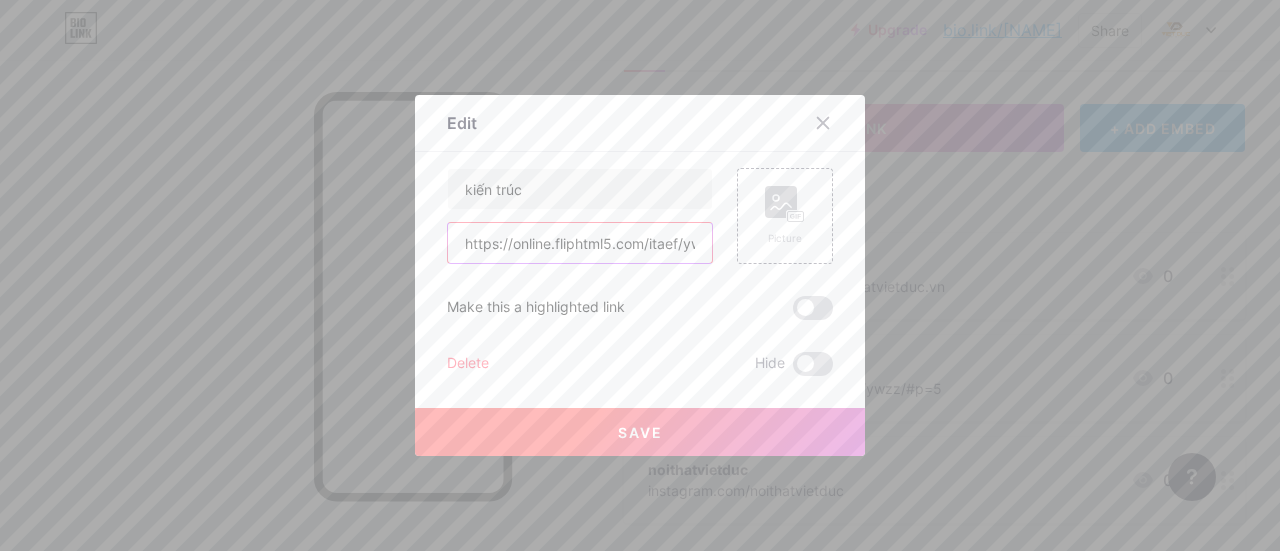 click on "https://online.fliphtml5.com/itaef/ywzz/#p=5" at bounding box center (580, 243) 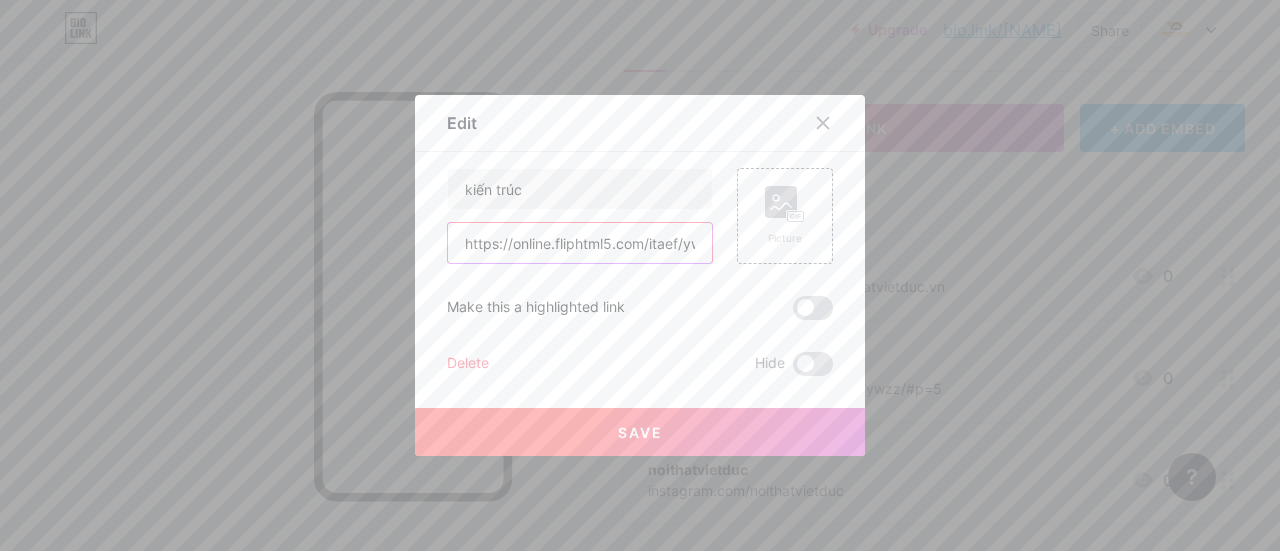 click on "https://online.fliphtml5.com/itaef/ywzz/#p=5" at bounding box center (580, 243) 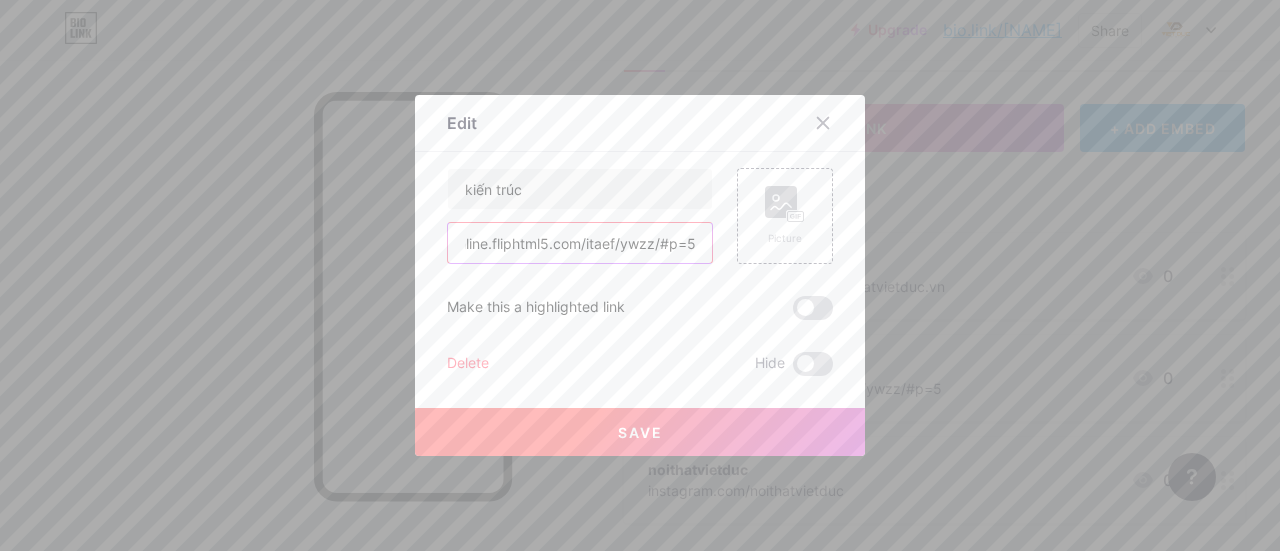 drag, startPoint x: 455, startPoint y: 240, endPoint x: 846, endPoint y: 267, distance: 391.93112 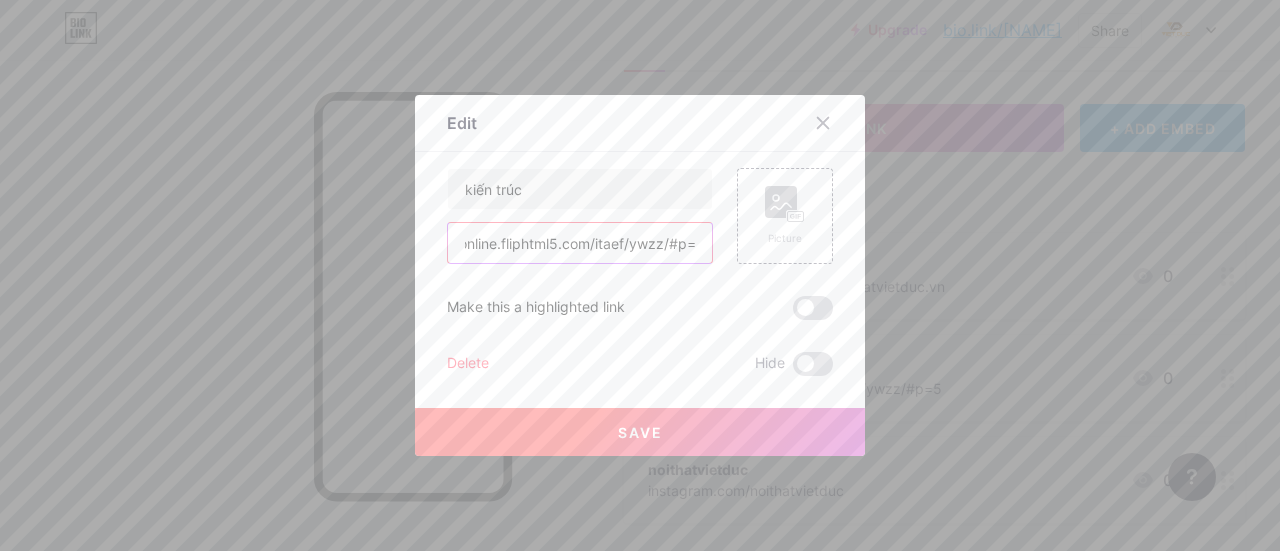 scroll, scrollTop: 0, scrollLeft: 61, axis: horizontal 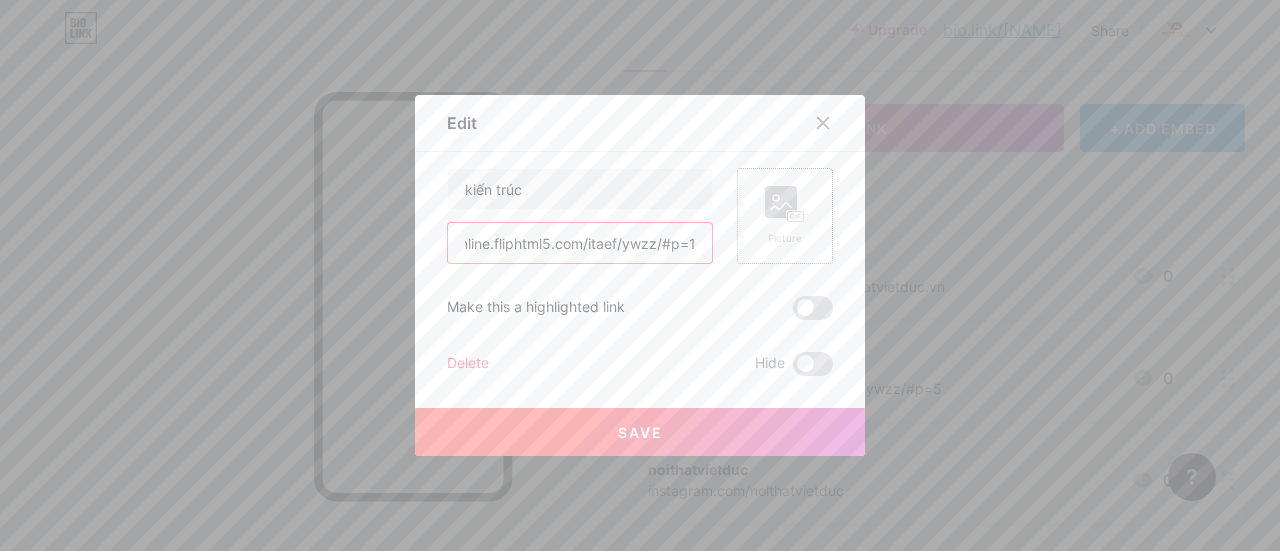 type on "https://online.fliphtml5.com/itaef/ywzz/#p=1" 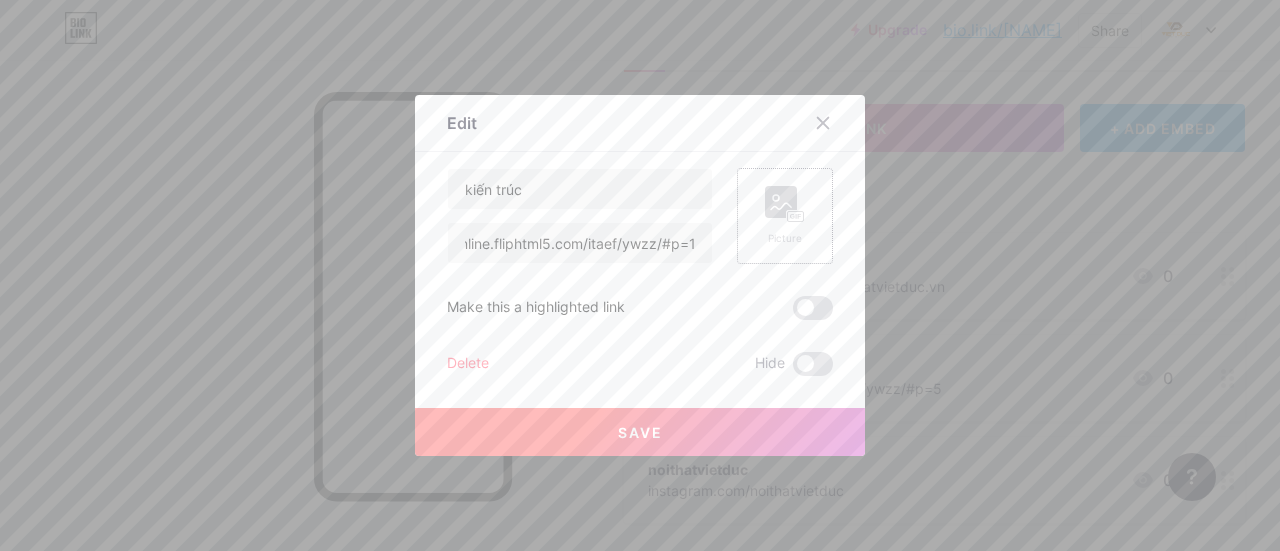 click on "Picture" at bounding box center [785, 238] 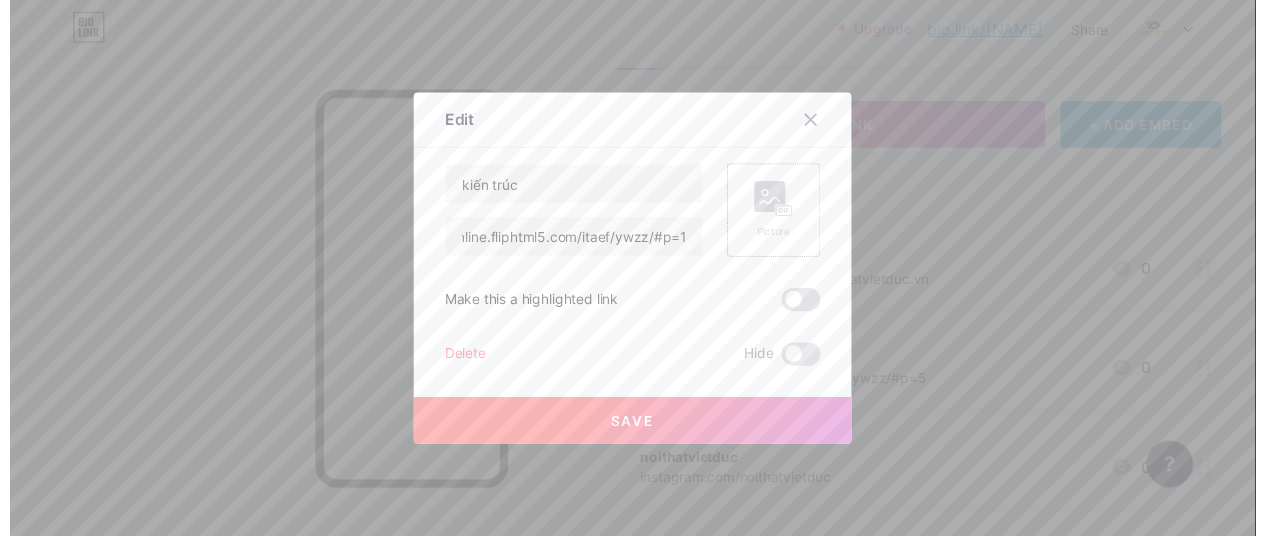 scroll, scrollTop: 0, scrollLeft: 0, axis: both 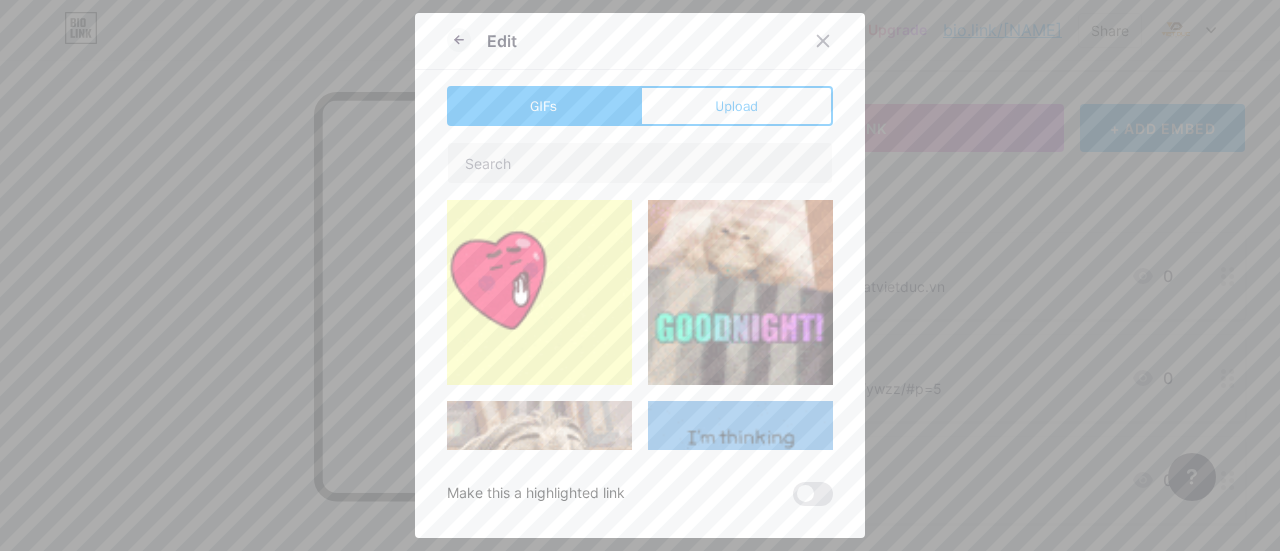 click on "Upload" at bounding box center [736, 106] 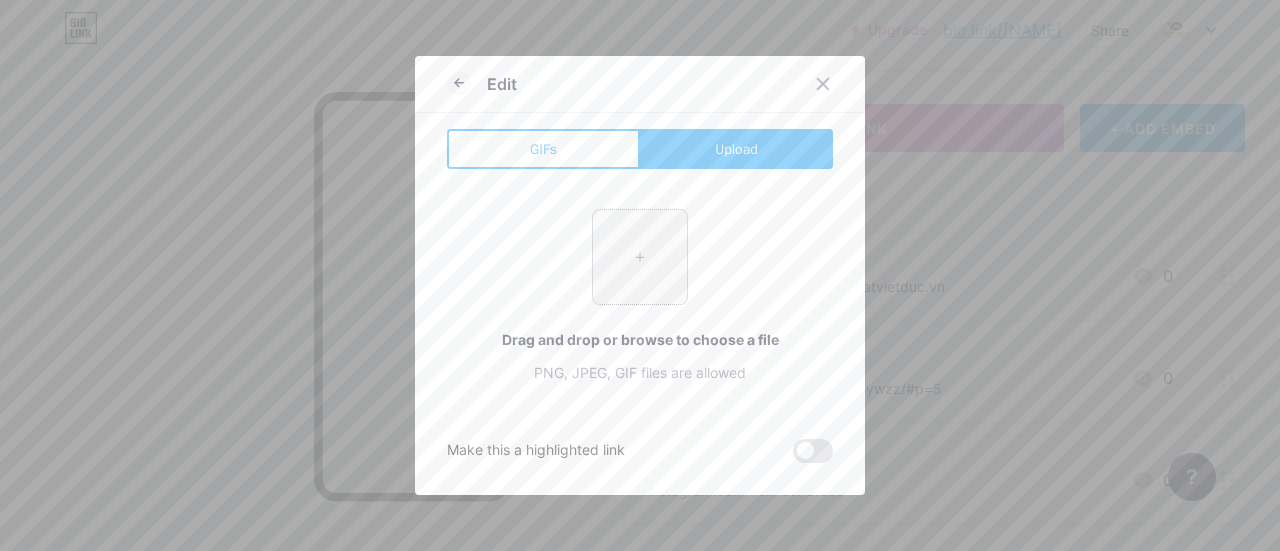 click at bounding box center [640, 257] 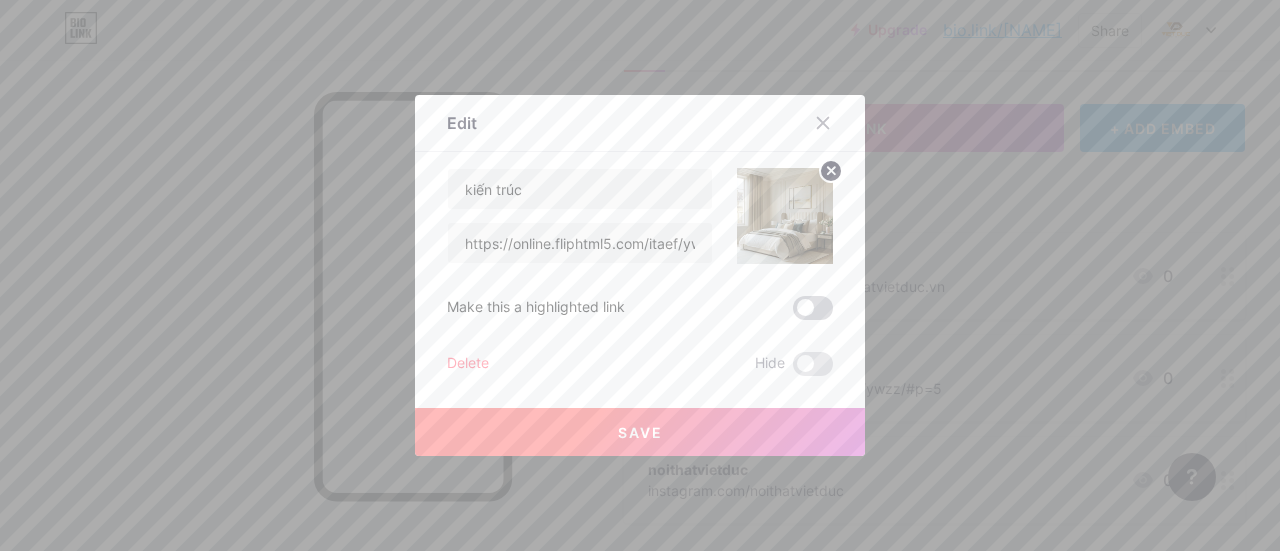 click at bounding box center [813, 308] 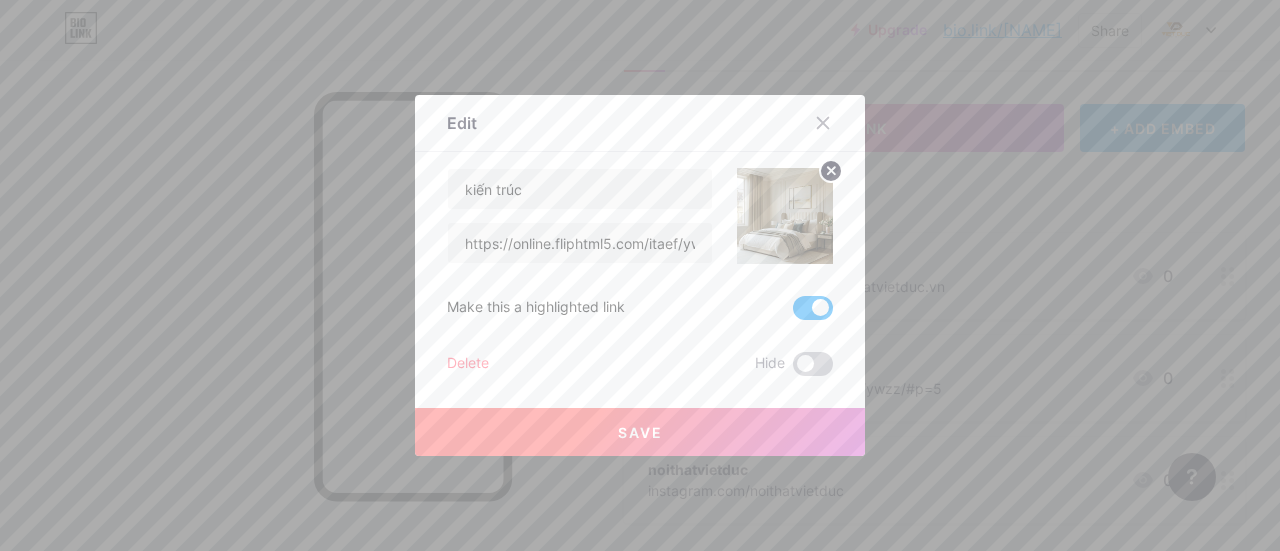 click at bounding box center (813, 364) 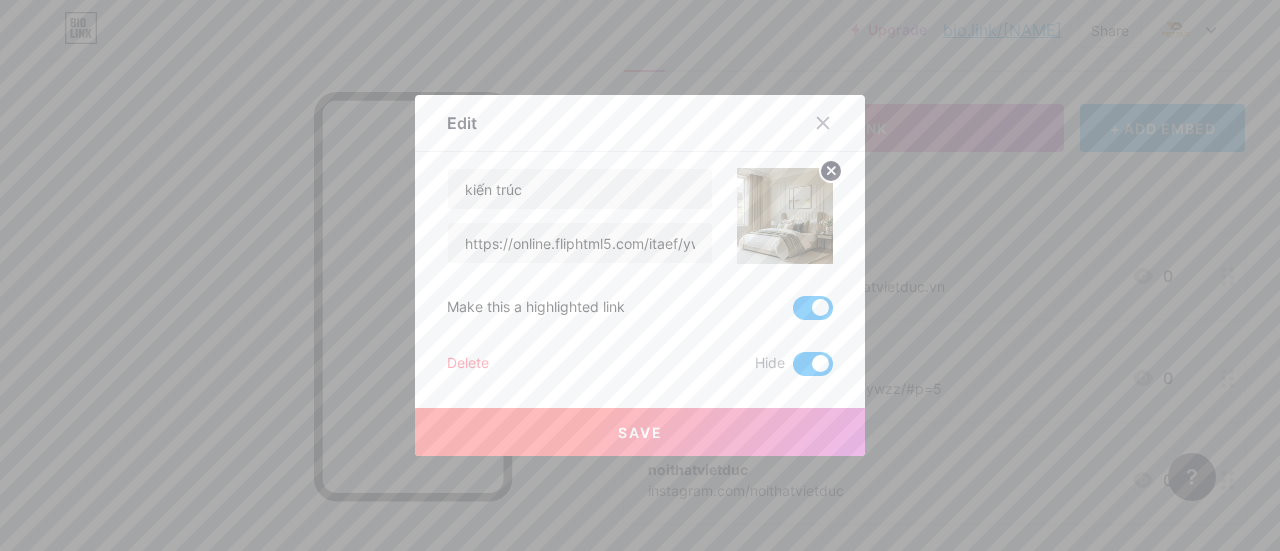 click on "Save" at bounding box center (640, 432) 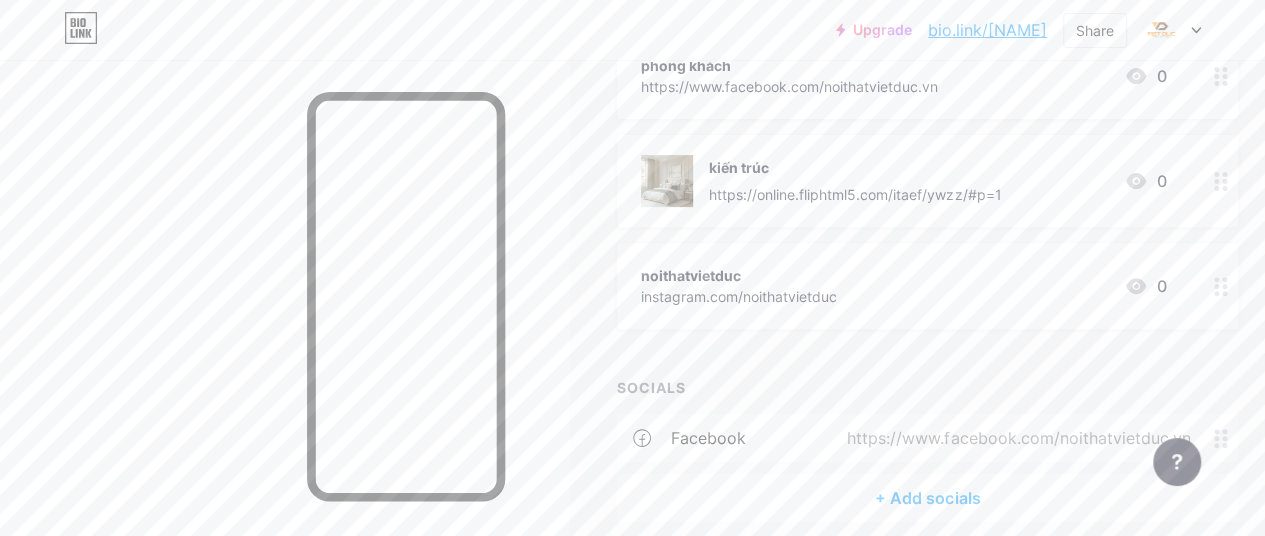 scroll, scrollTop: 182, scrollLeft: 0, axis: vertical 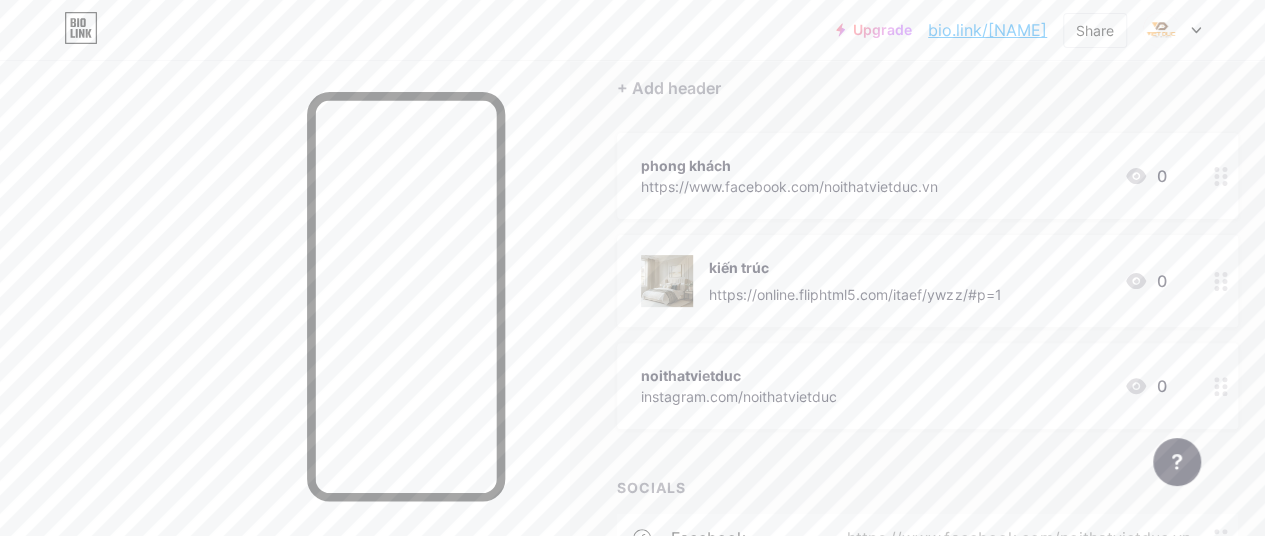 click 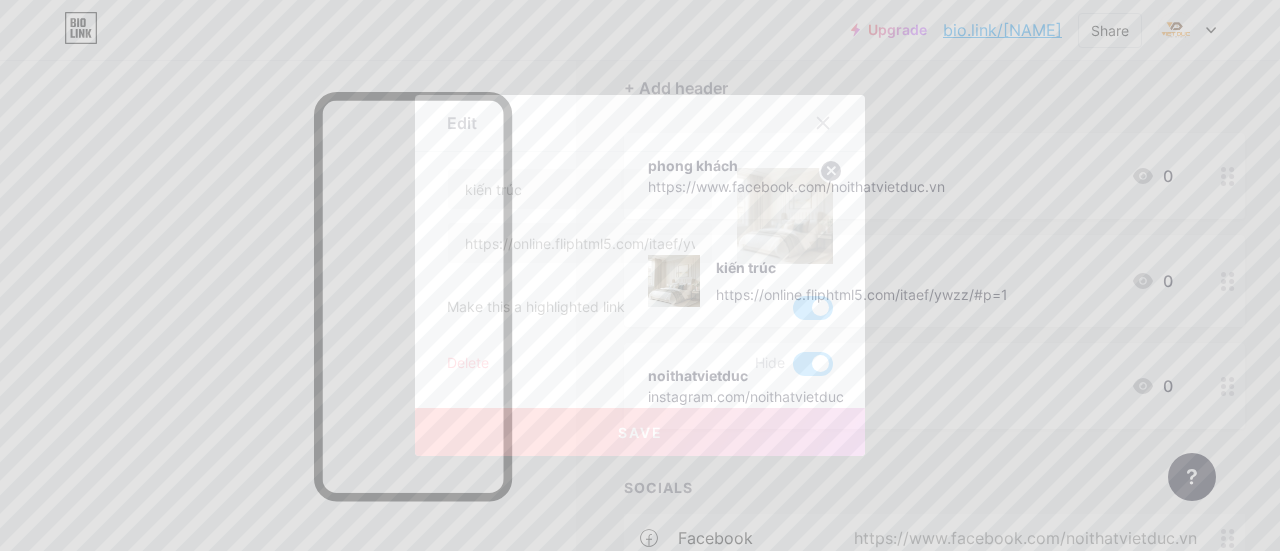 click at bounding box center (813, 364) 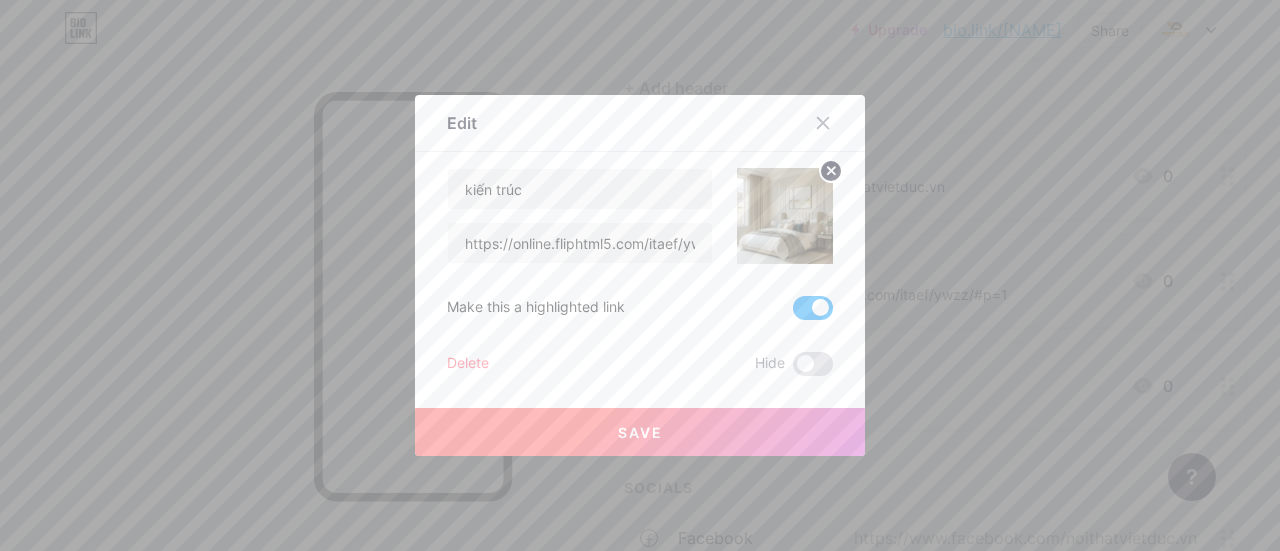 click on "Save" at bounding box center [640, 432] 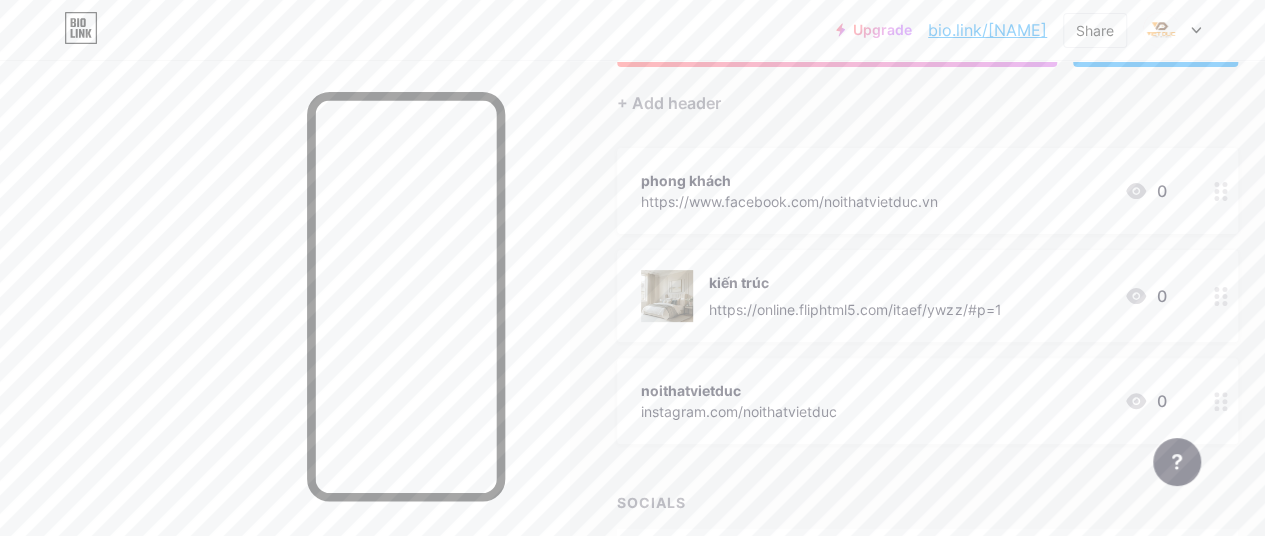 scroll, scrollTop: 367, scrollLeft: 0, axis: vertical 